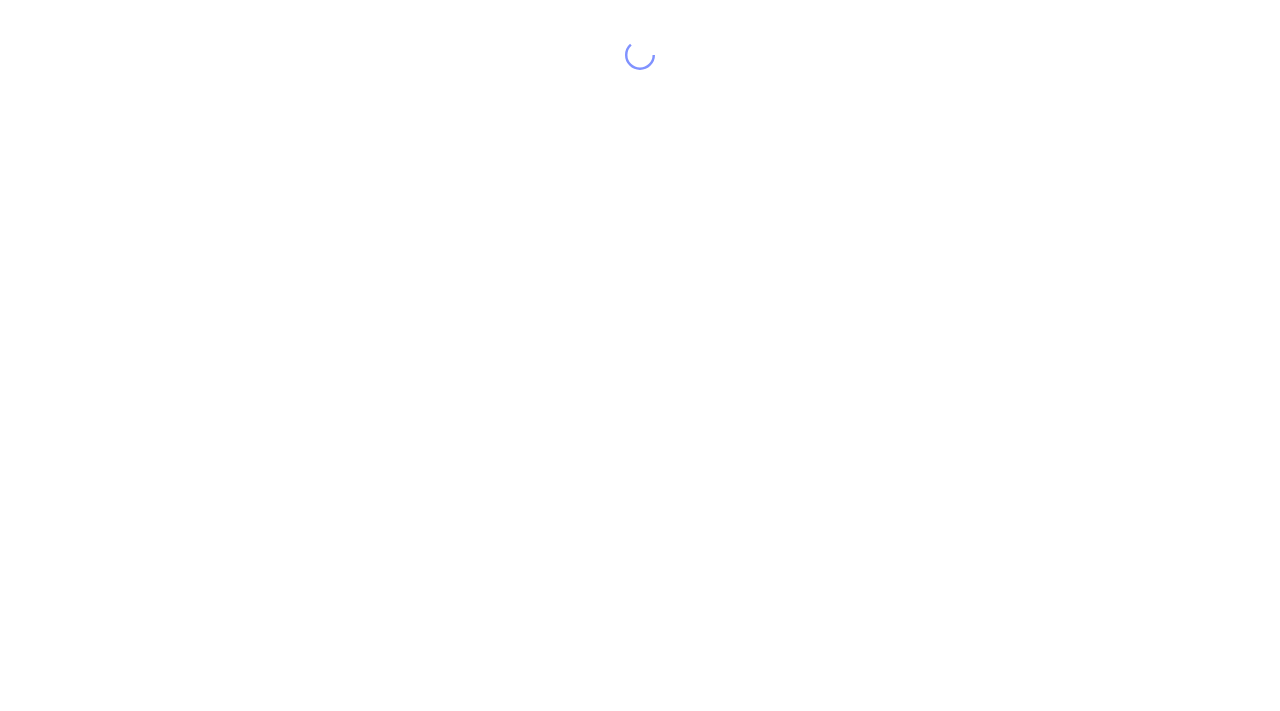 scroll, scrollTop: 0, scrollLeft: 0, axis: both 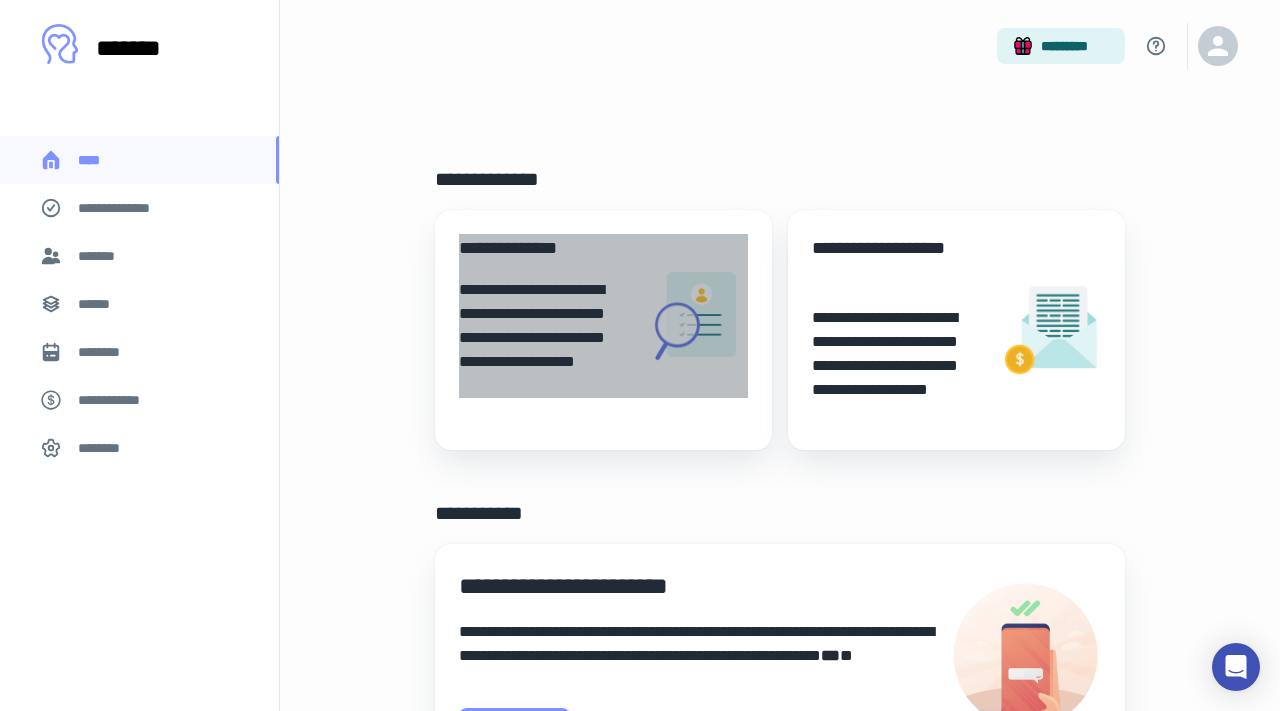 click on "**********" at bounding box center [545, 248] 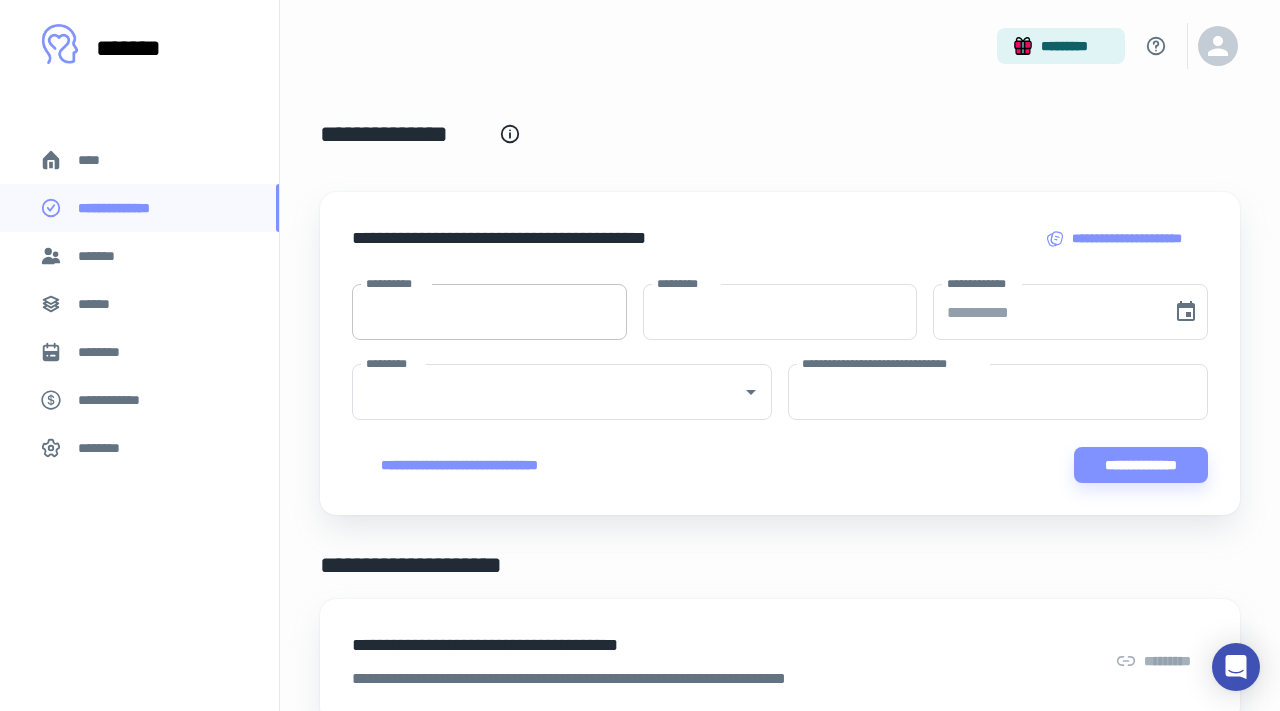 click on "**********" at bounding box center (489, 312) 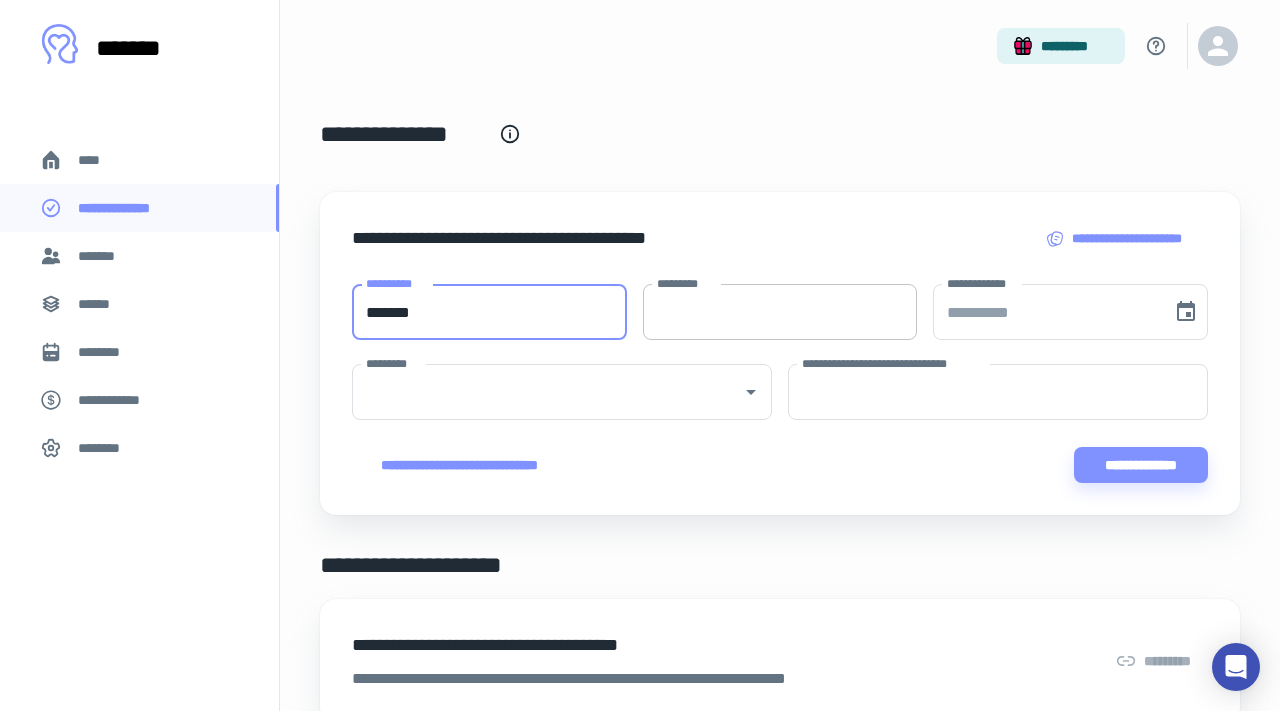 type on "*******" 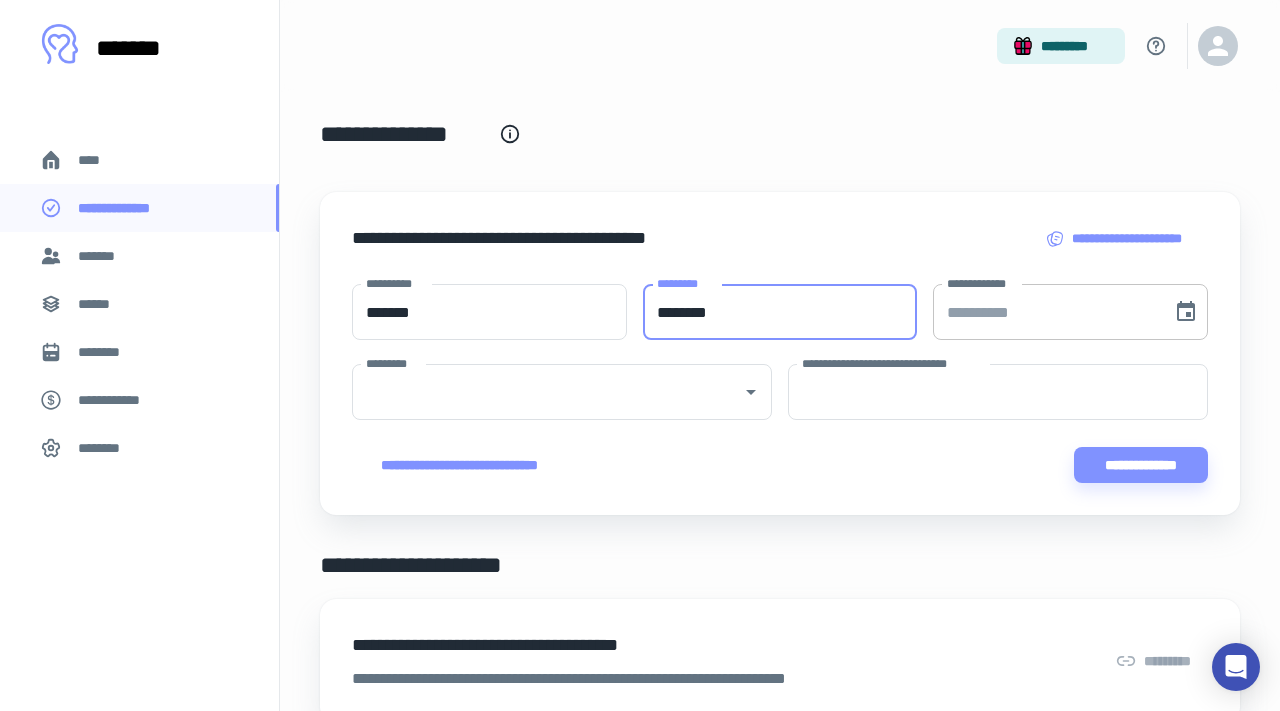 type on "********" 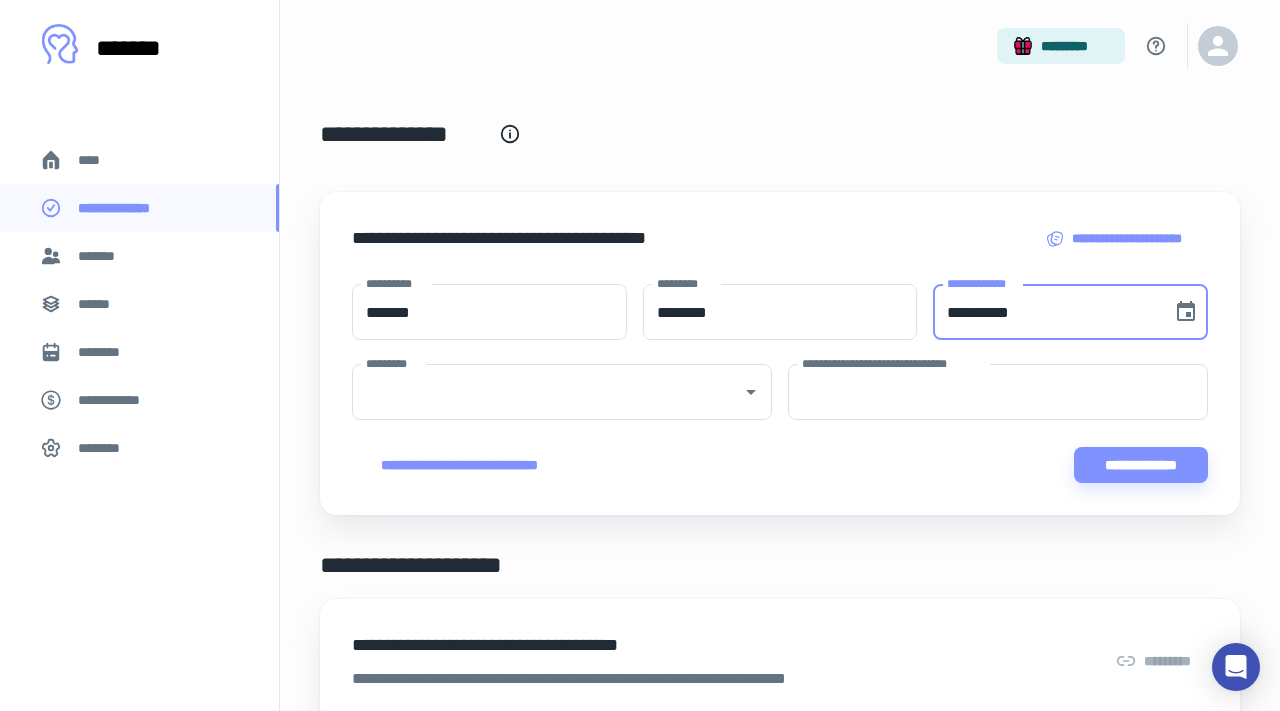 click on "**********" at bounding box center (1045, 312) 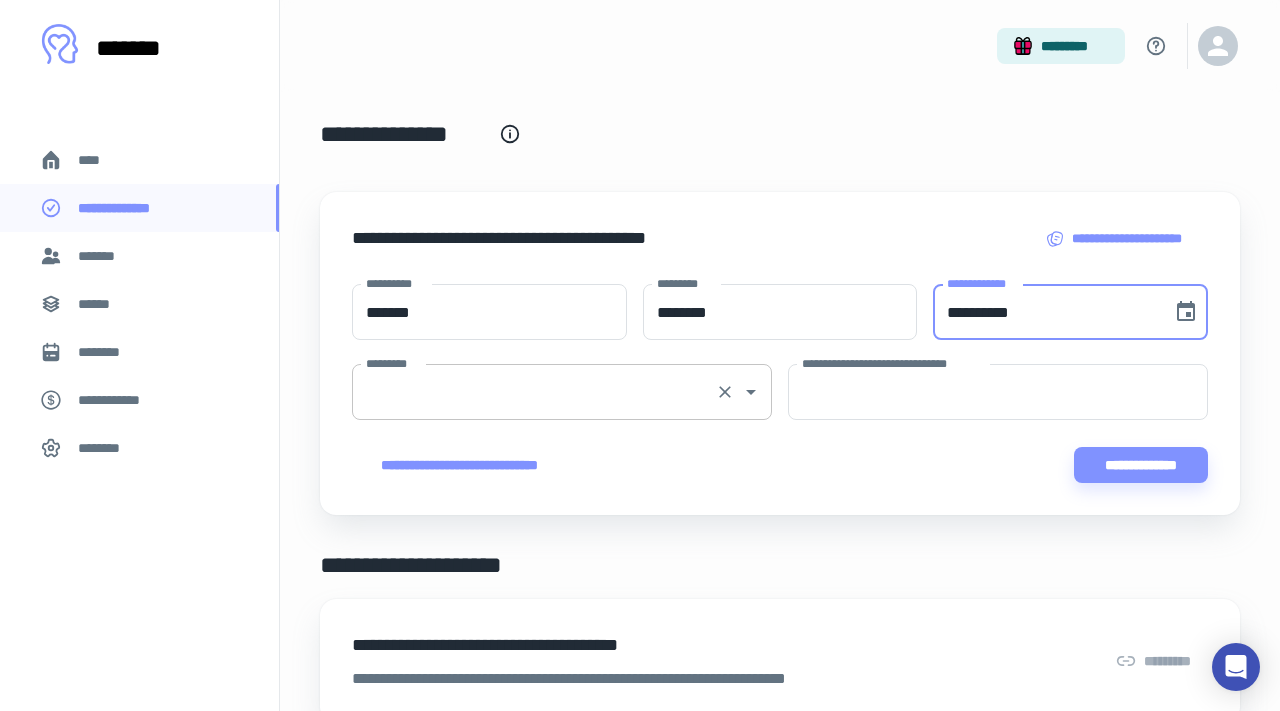 type on "**********" 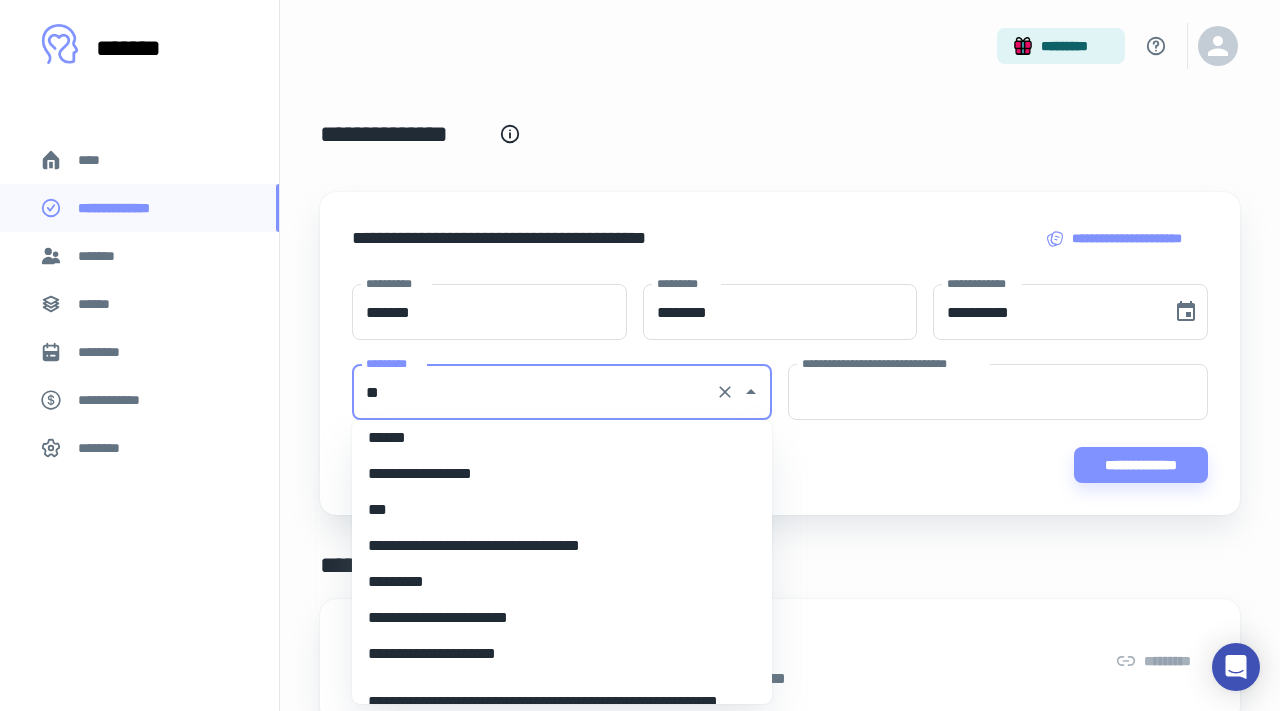 scroll, scrollTop: 0, scrollLeft: 0, axis: both 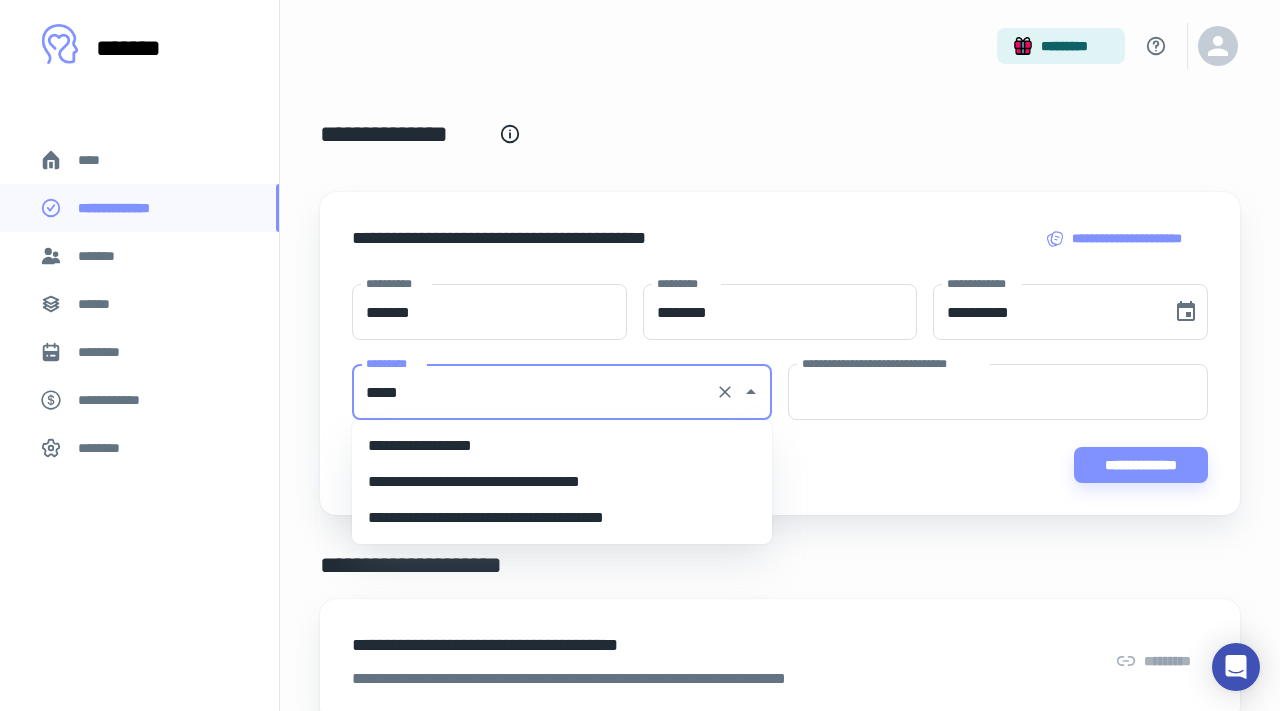 click on "**********" at bounding box center (562, 446) 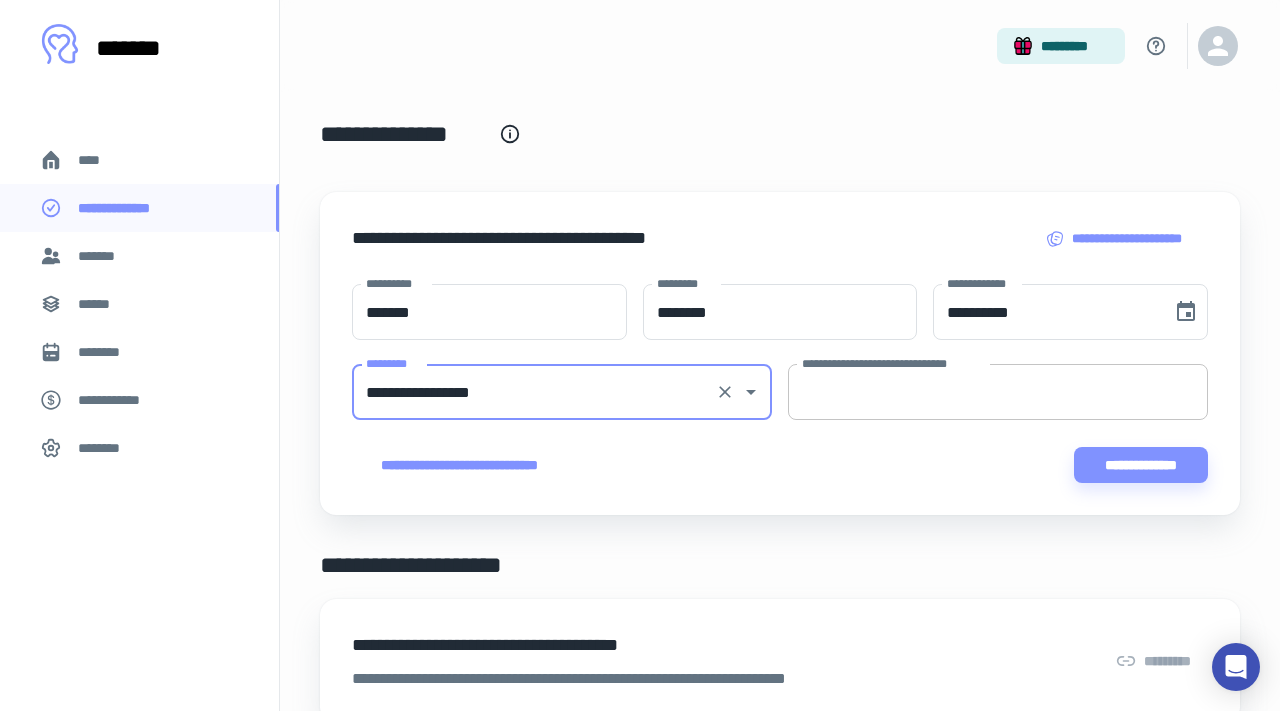 type on "**********" 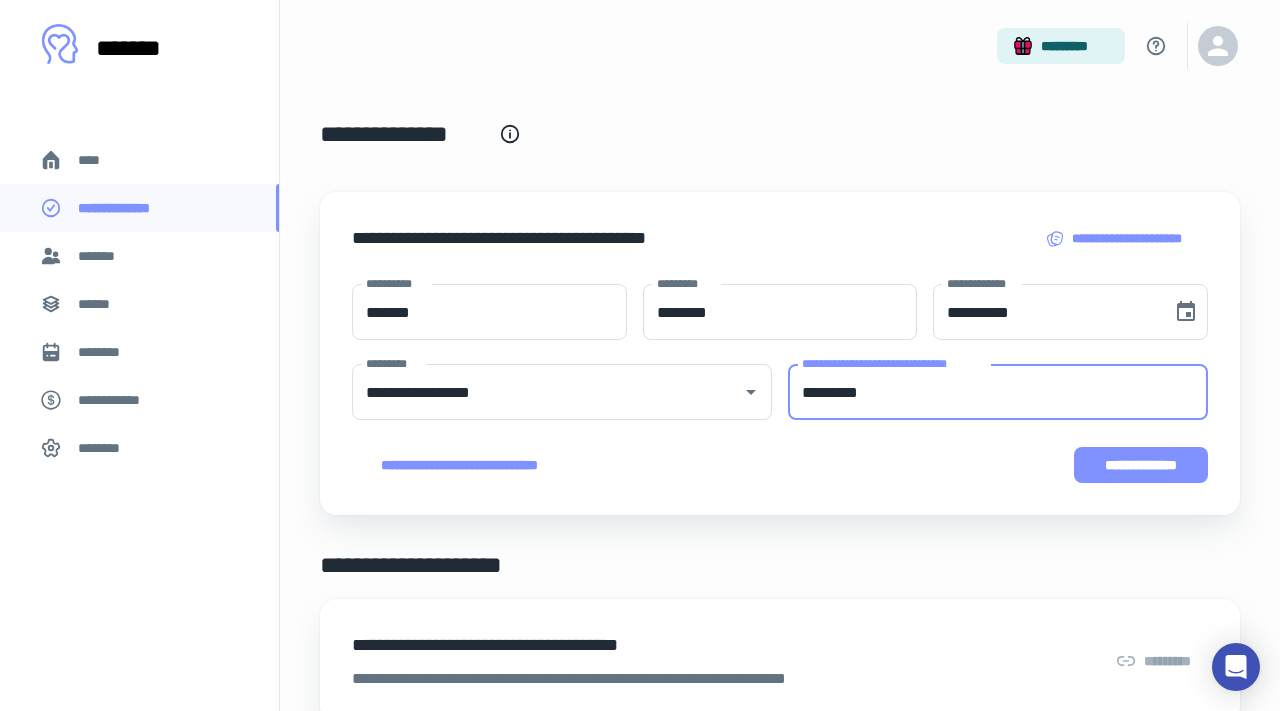 type on "*********" 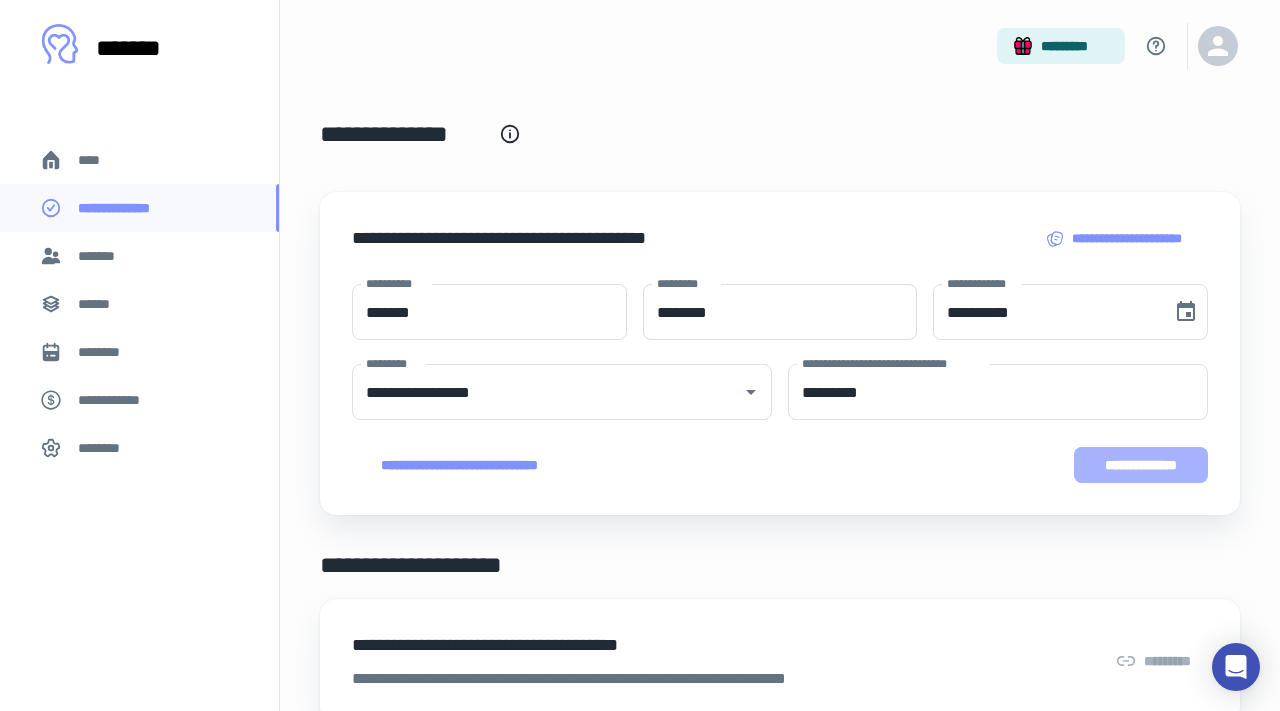 click on "**********" at bounding box center (1141, 465) 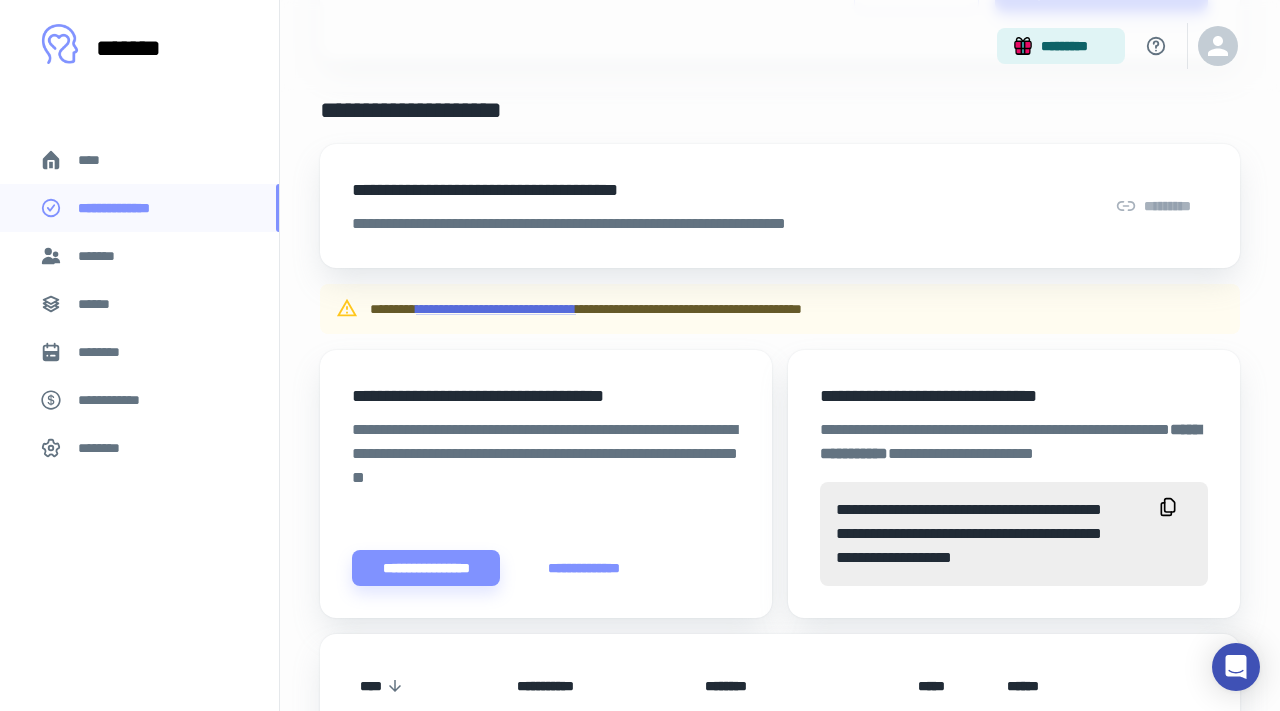 scroll, scrollTop: 561, scrollLeft: 0, axis: vertical 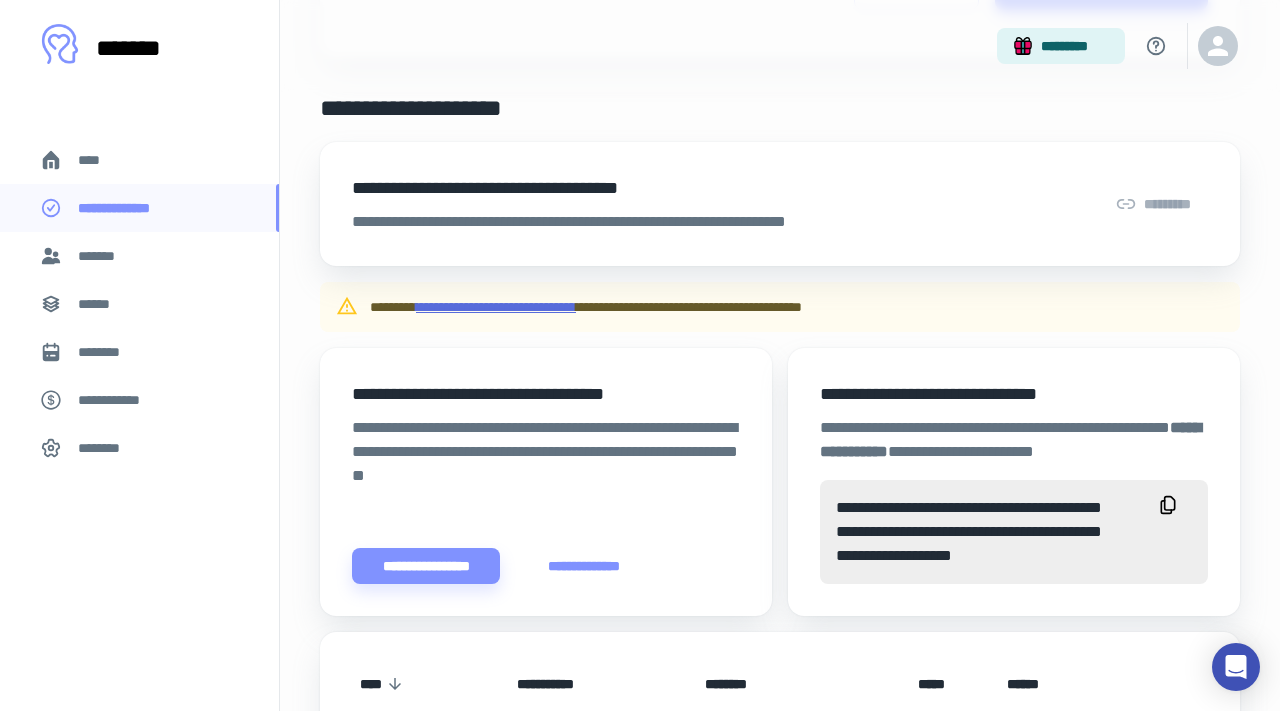 click on "**********" at bounding box center (496, 307) 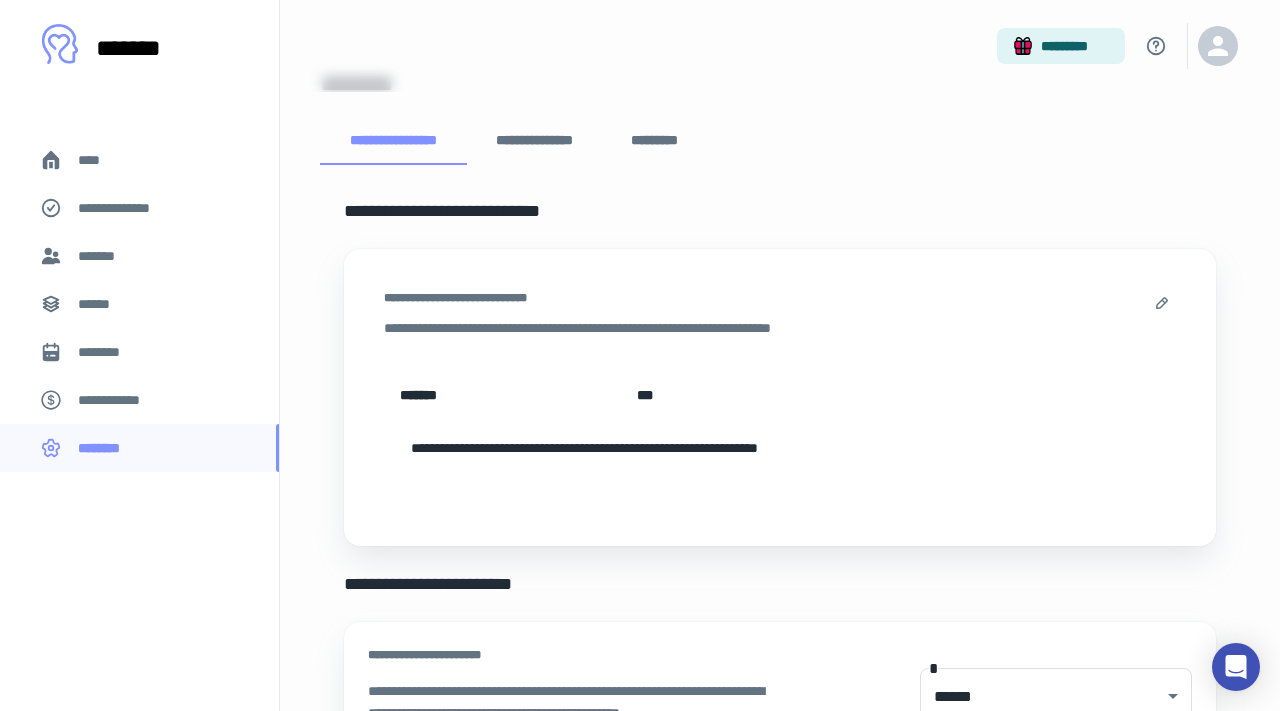 scroll, scrollTop: 52, scrollLeft: 0, axis: vertical 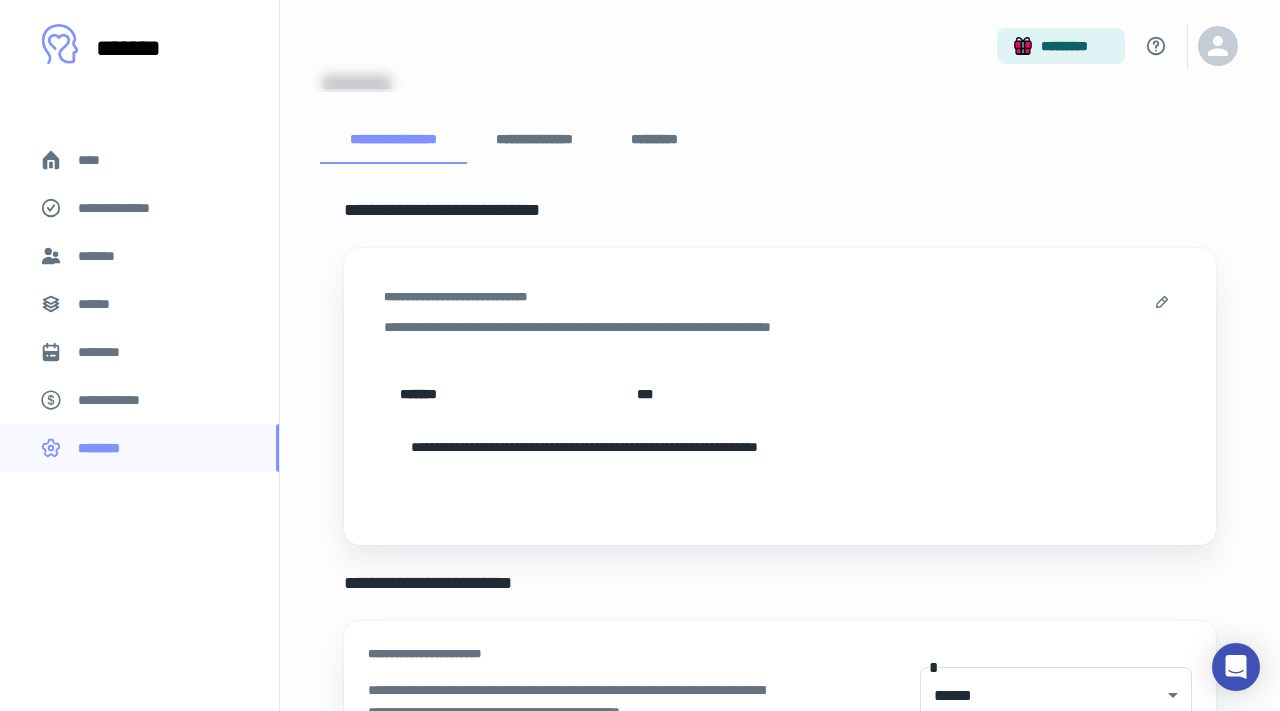 click on "**********" at bounding box center [502, 394] 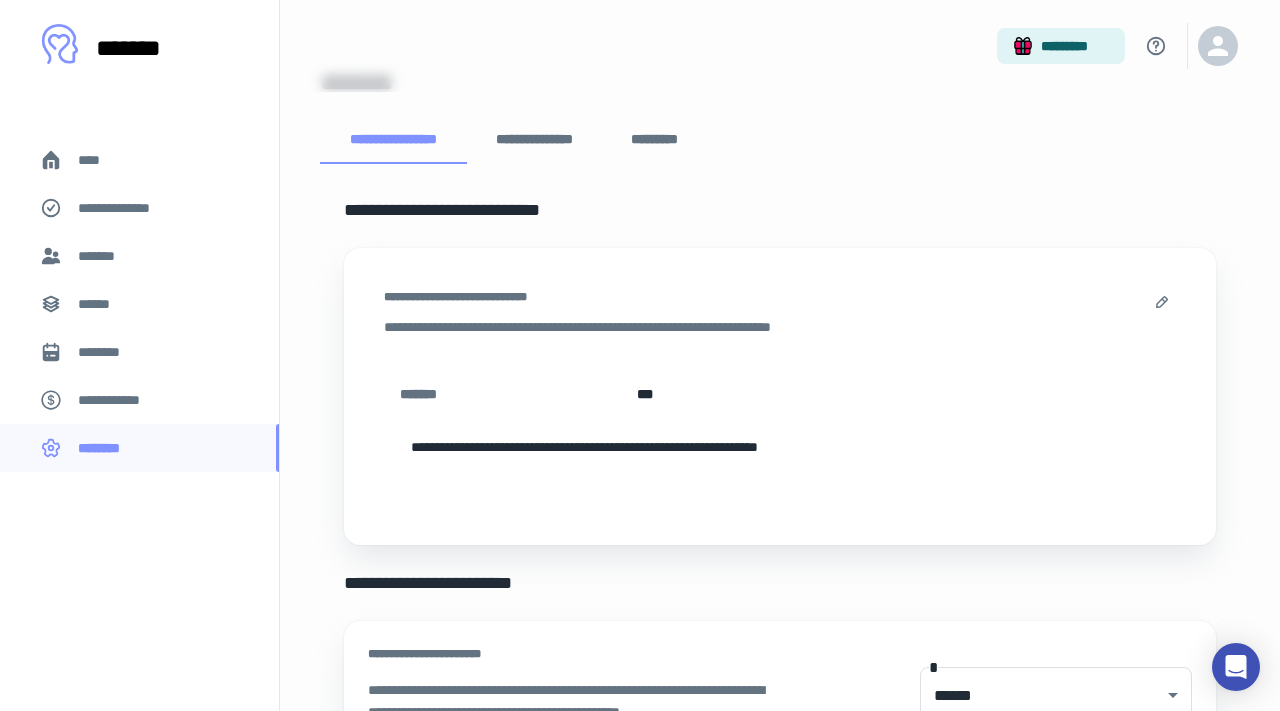 click on "**********" at bounding box center (425, 394) 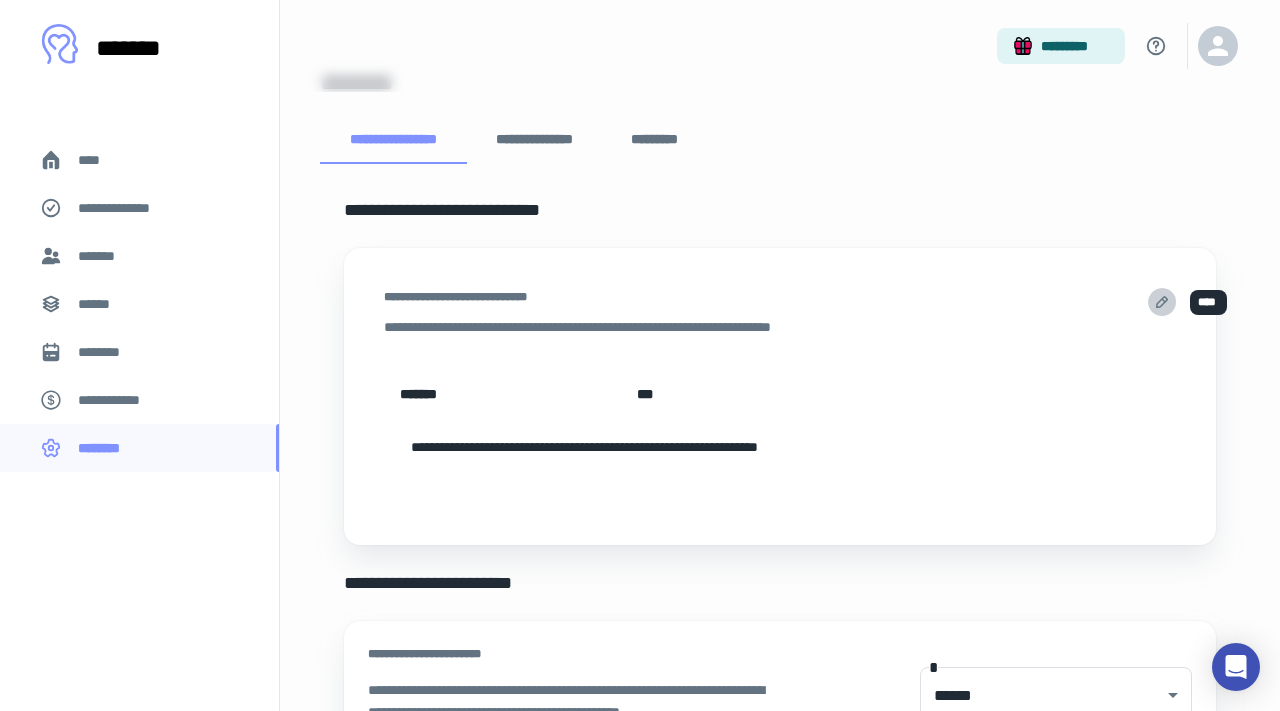 click 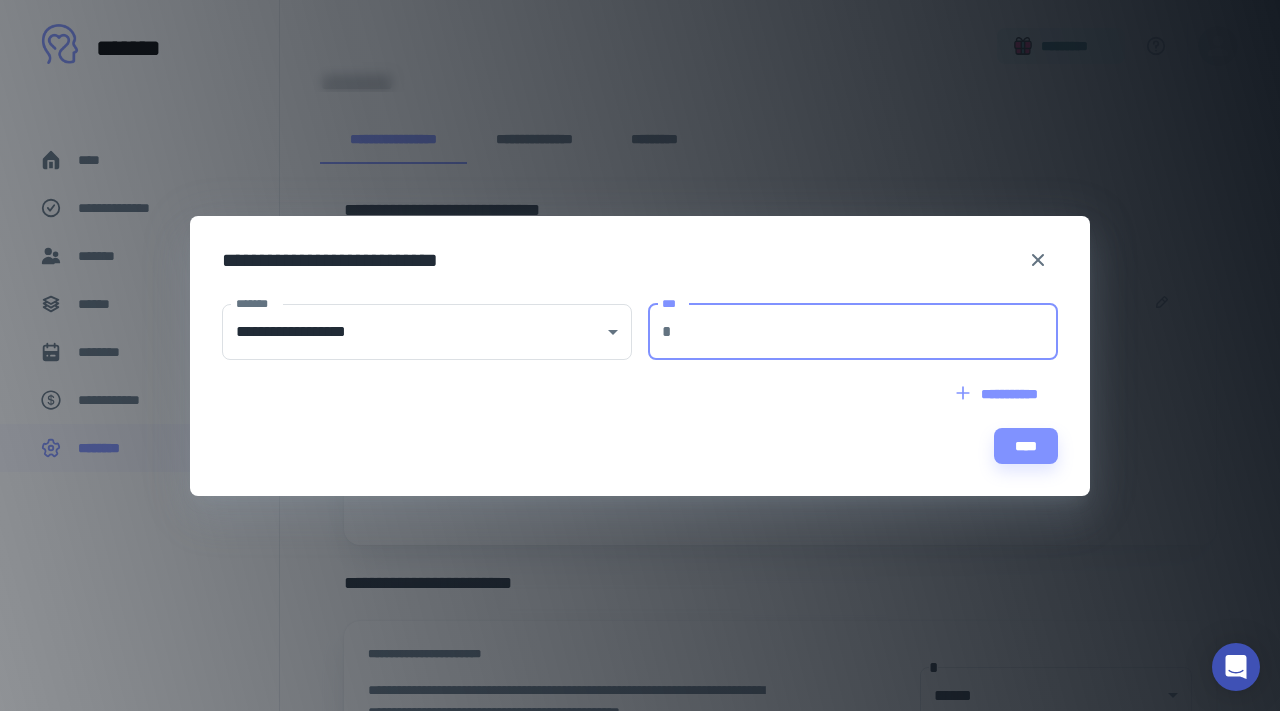 click on "***" at bounding box center [869, 332] 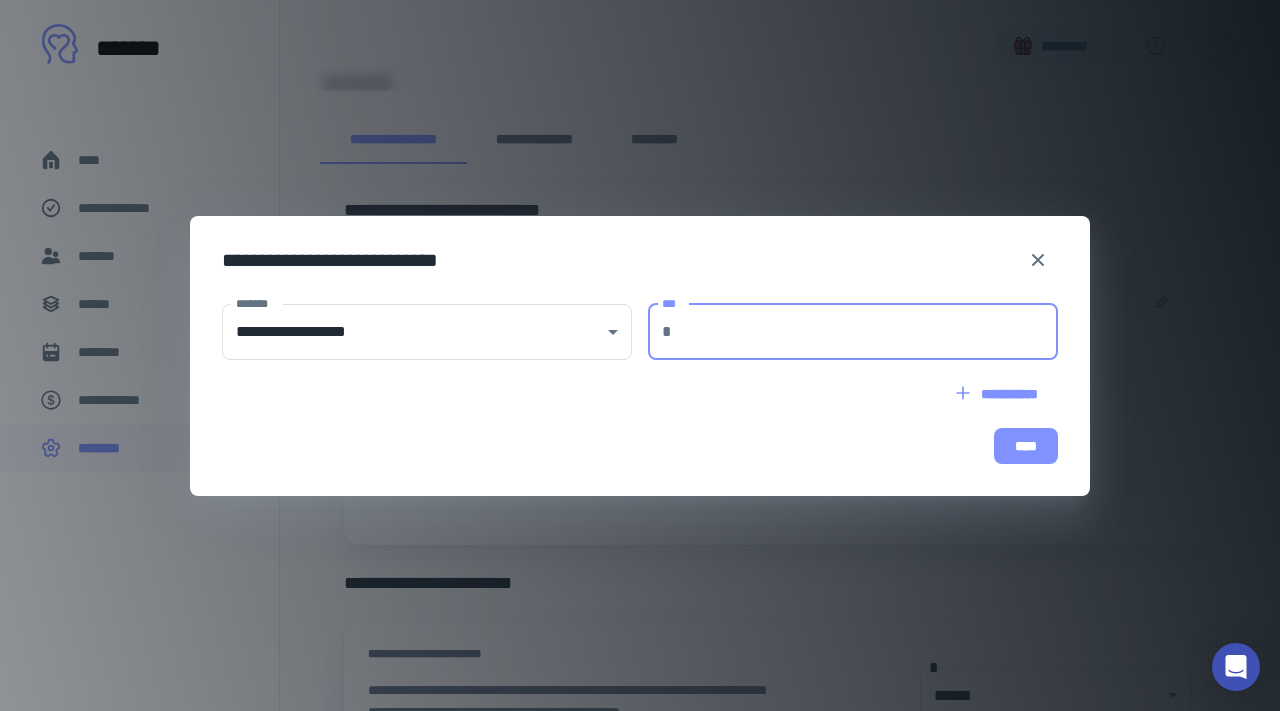 type on "***" 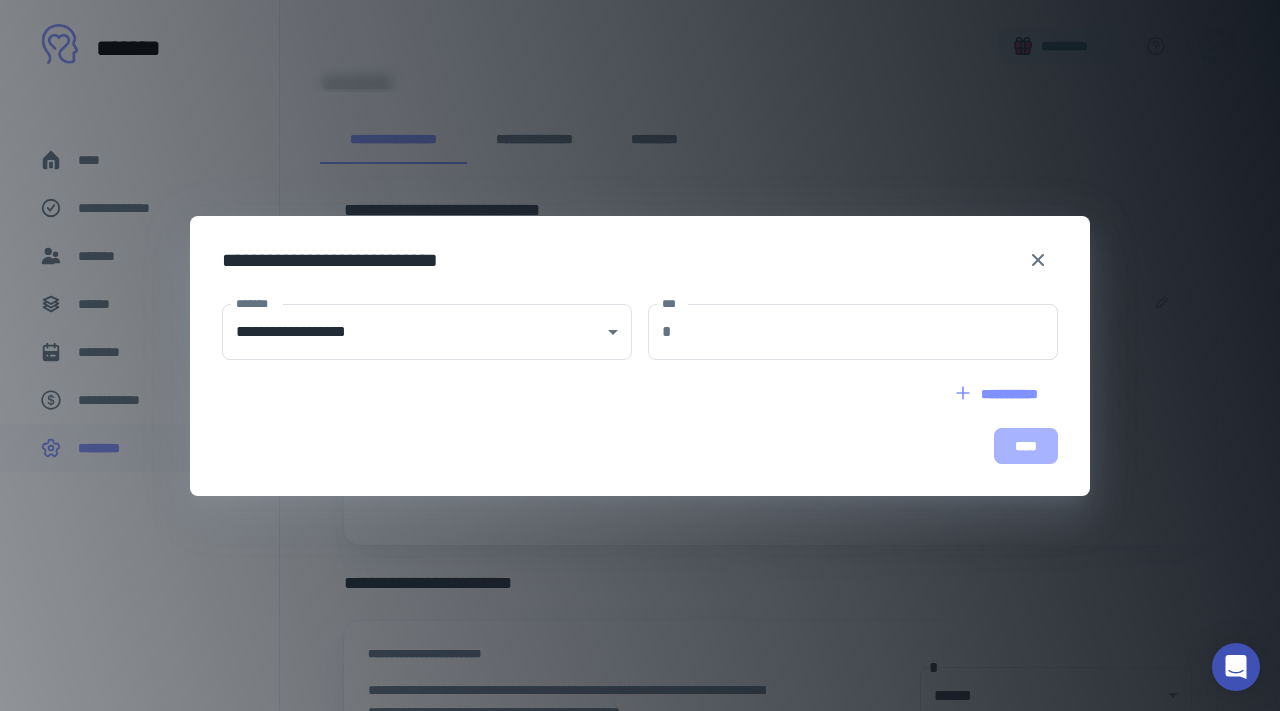 click on "****" at bounding box center [1026, 446] 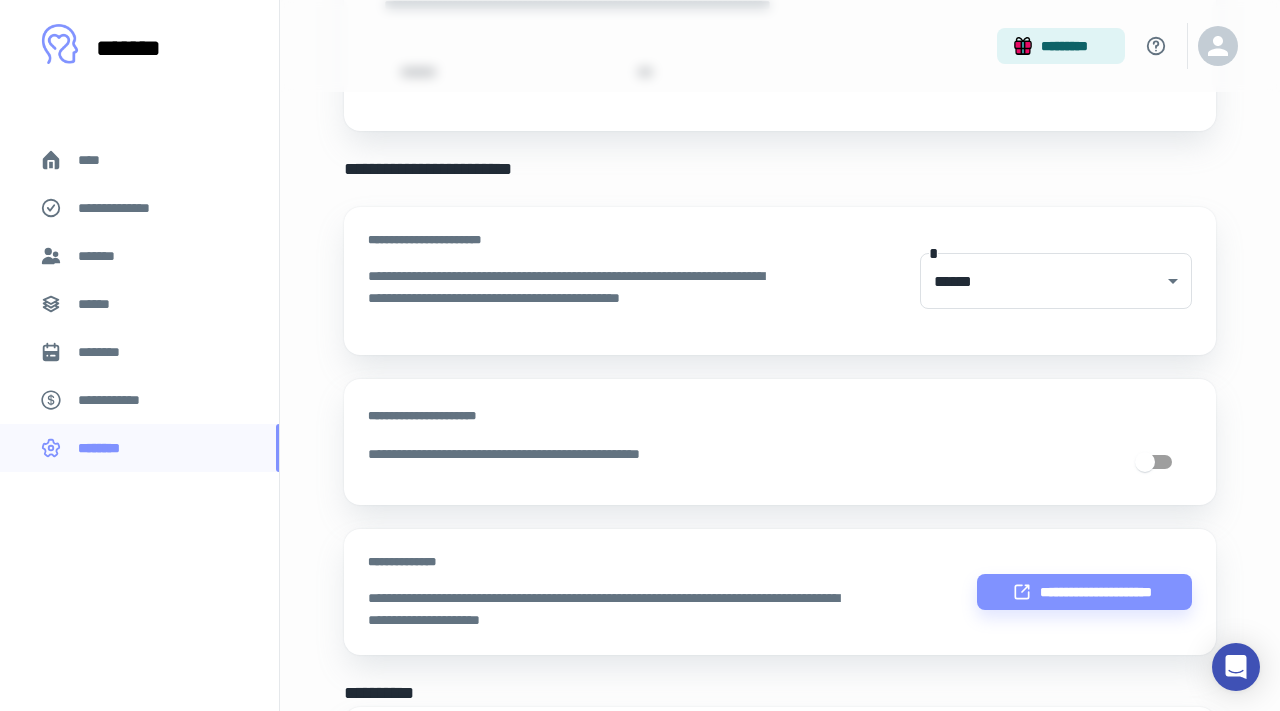 scroll, scrollTop: 0, scrollLeft: 0, axis: both 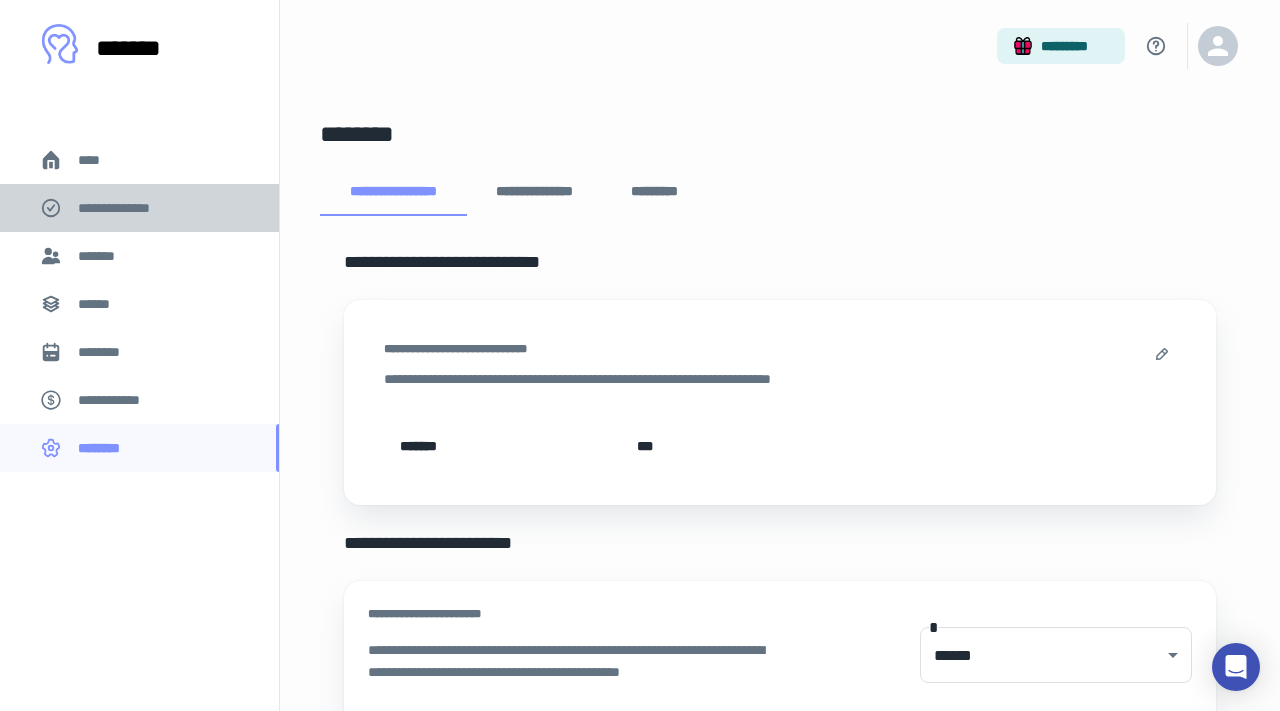 click on "**********" at bounding box center [139, 208] 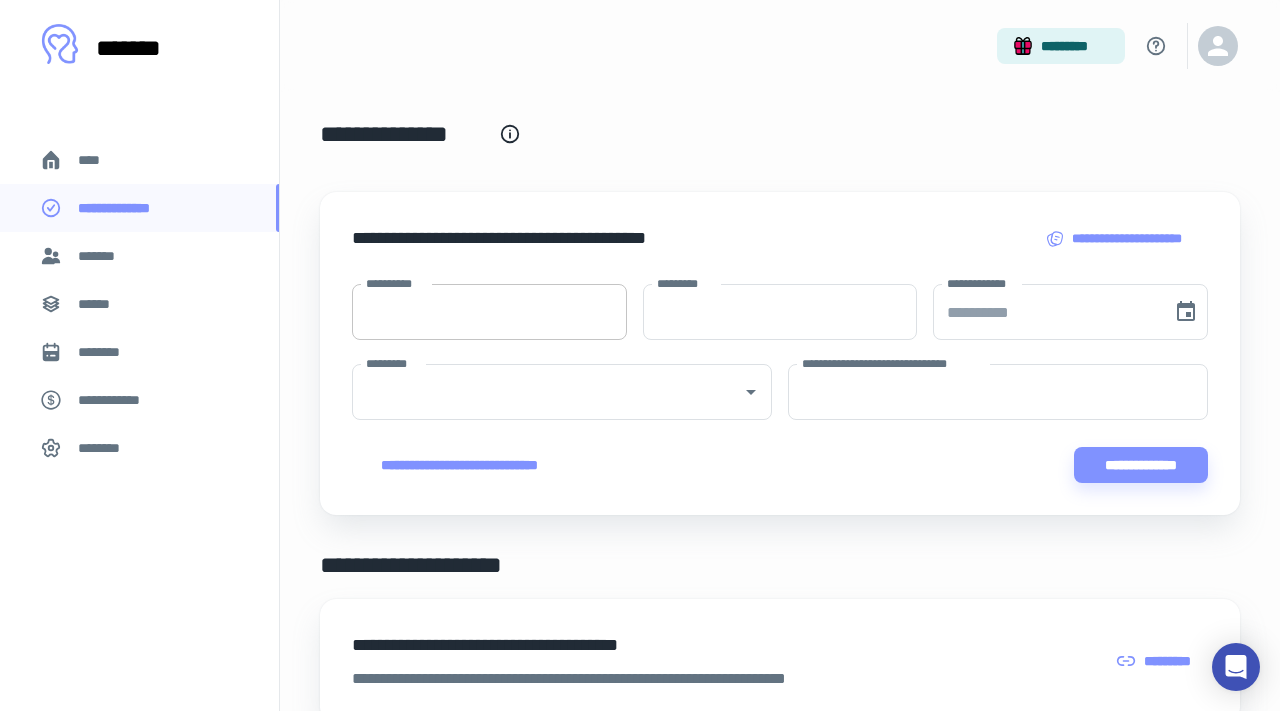 click on "**********" at bounding box center [489, 312] 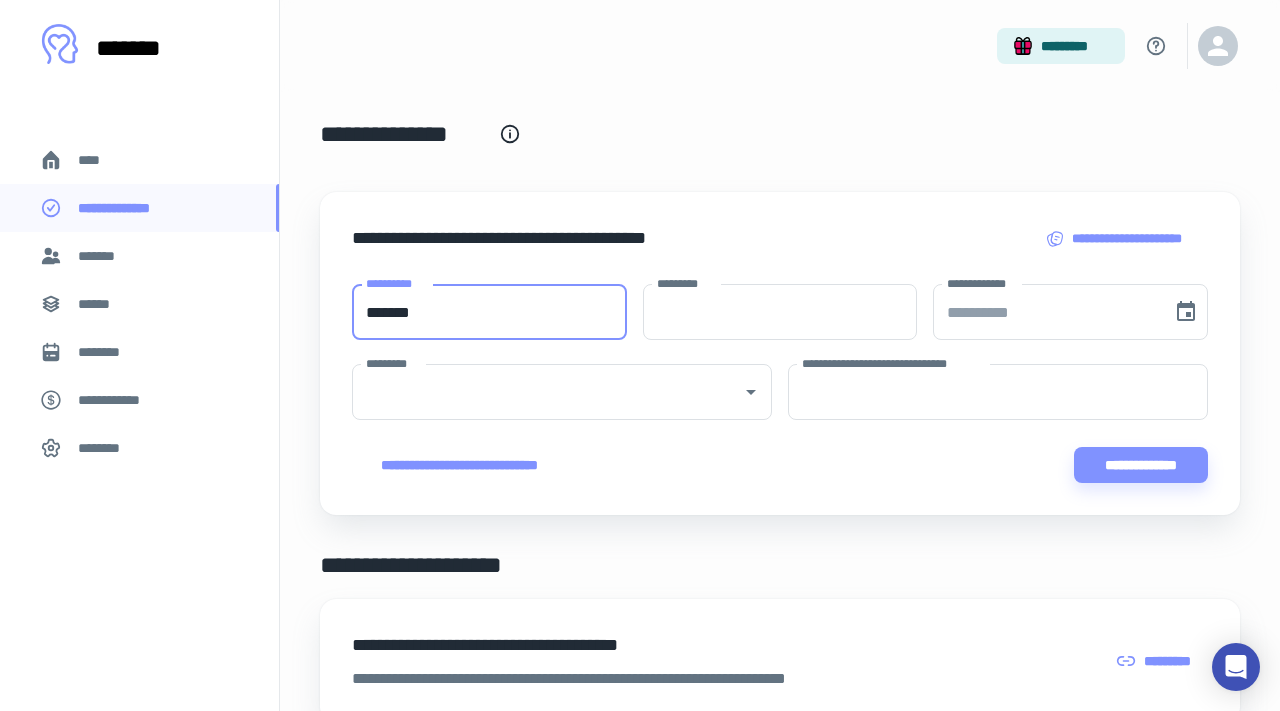 type on "*******" 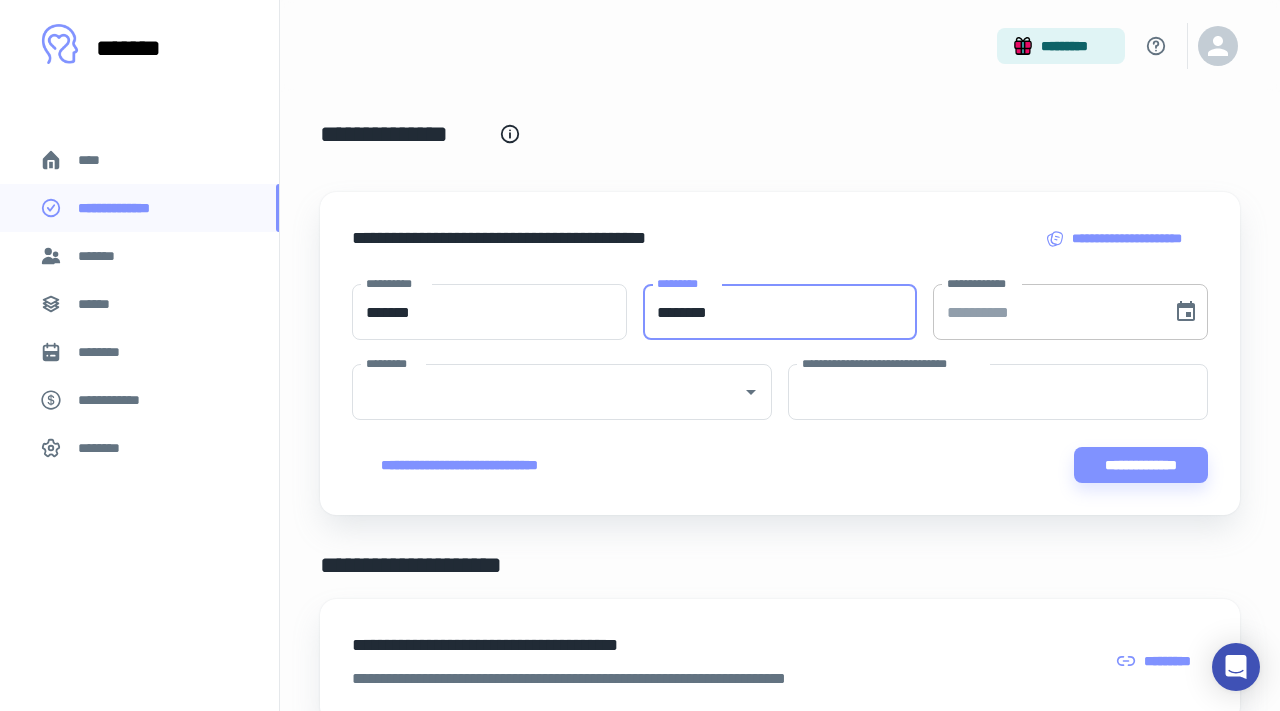 type on "********" 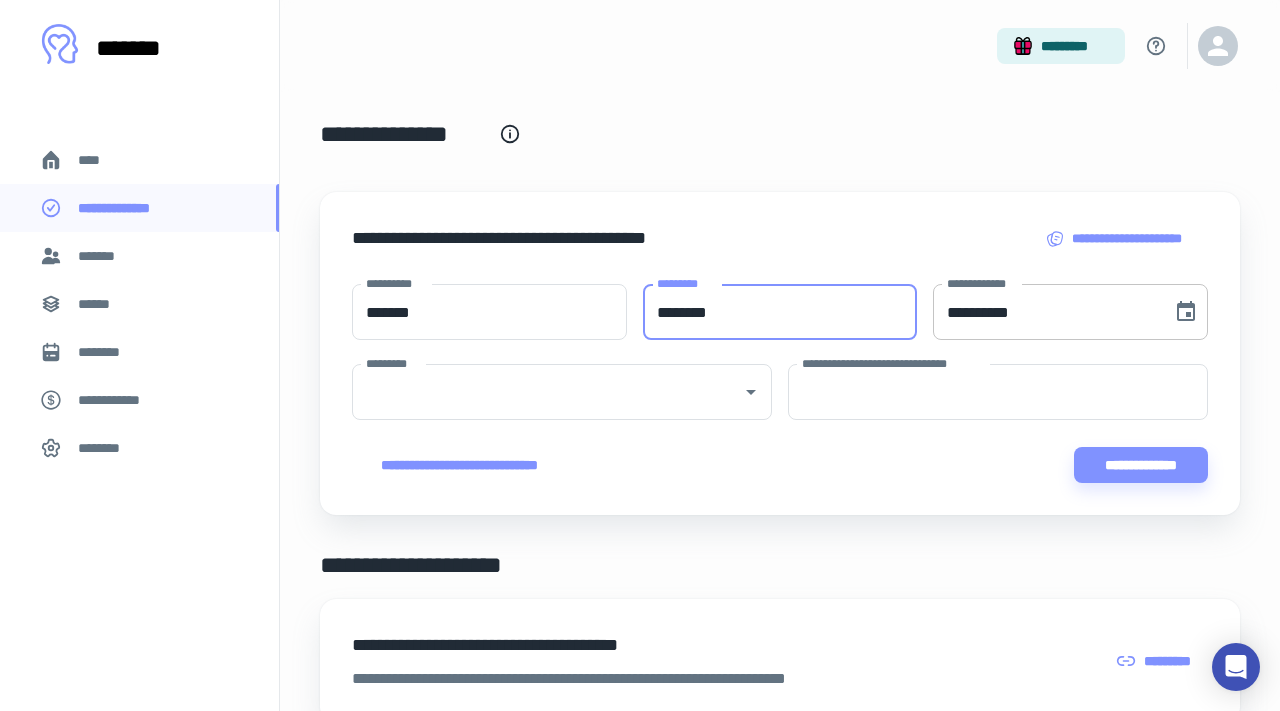click on "**********" at bounding box center (1045, 312) 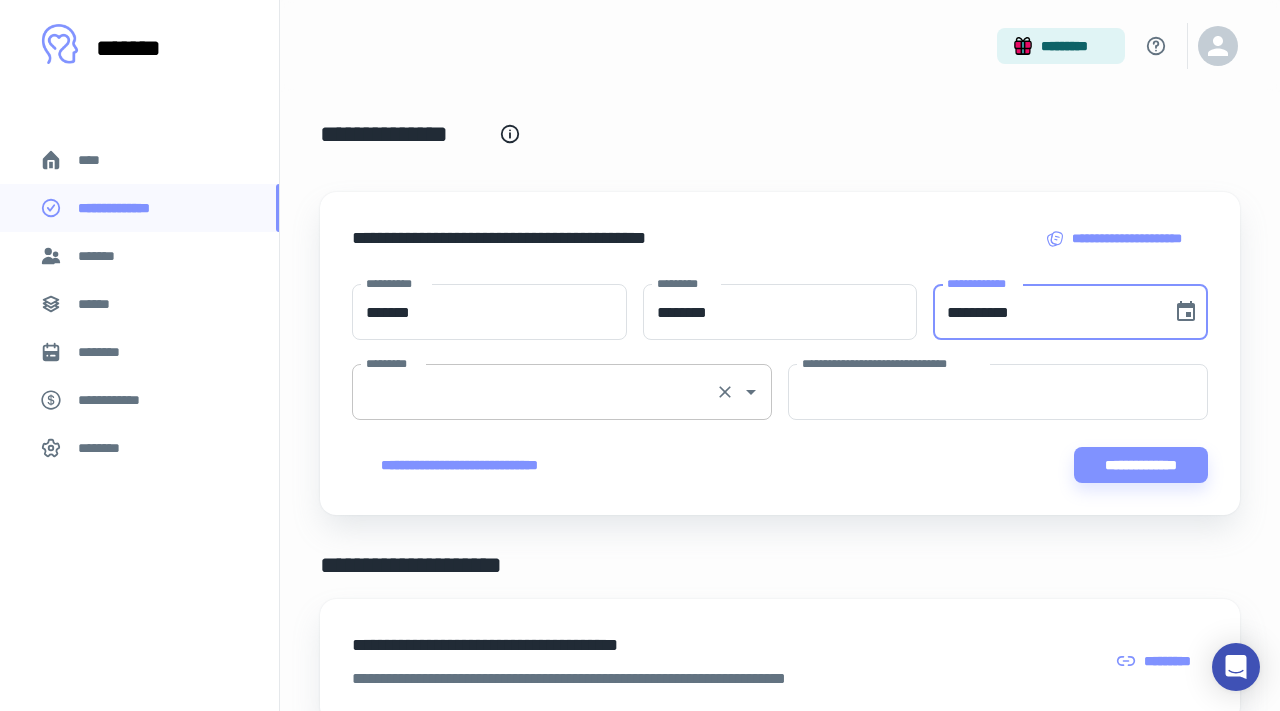 type on "**********" 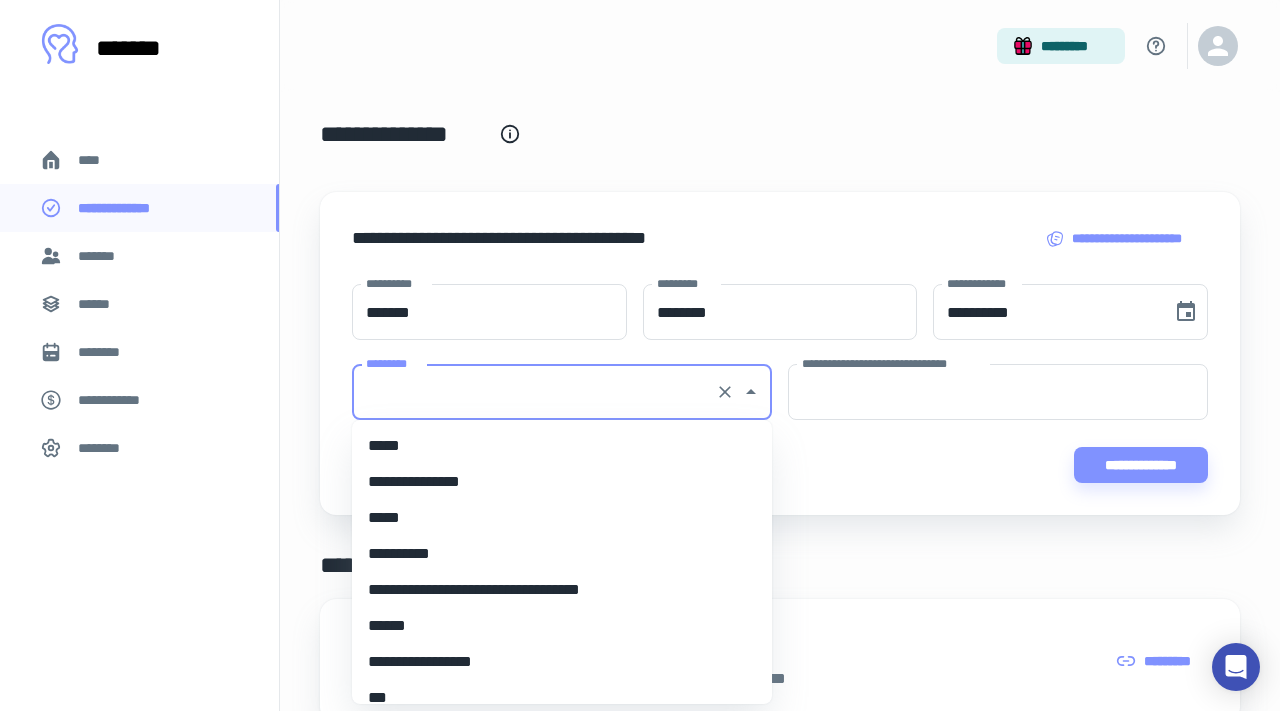 click on "*********" at bounding box center [534, 392] 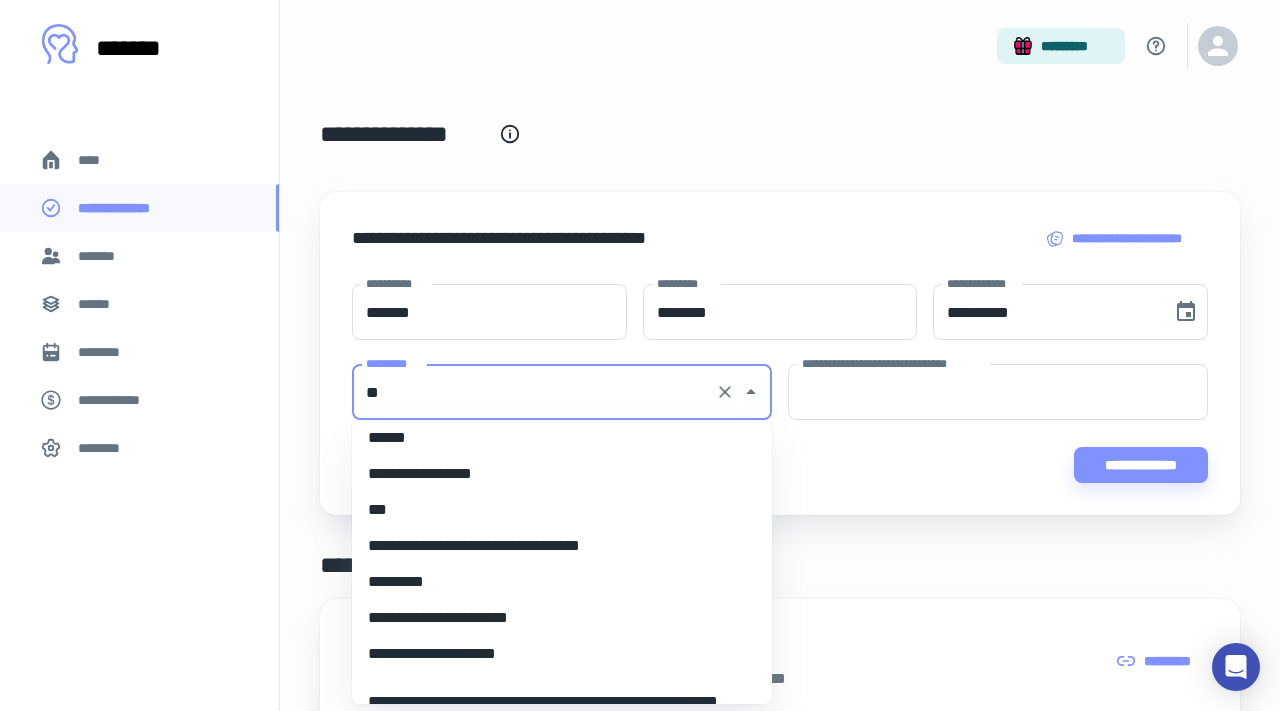 scroll, scrollTop: 0, scrollLeft: 0, axis: both 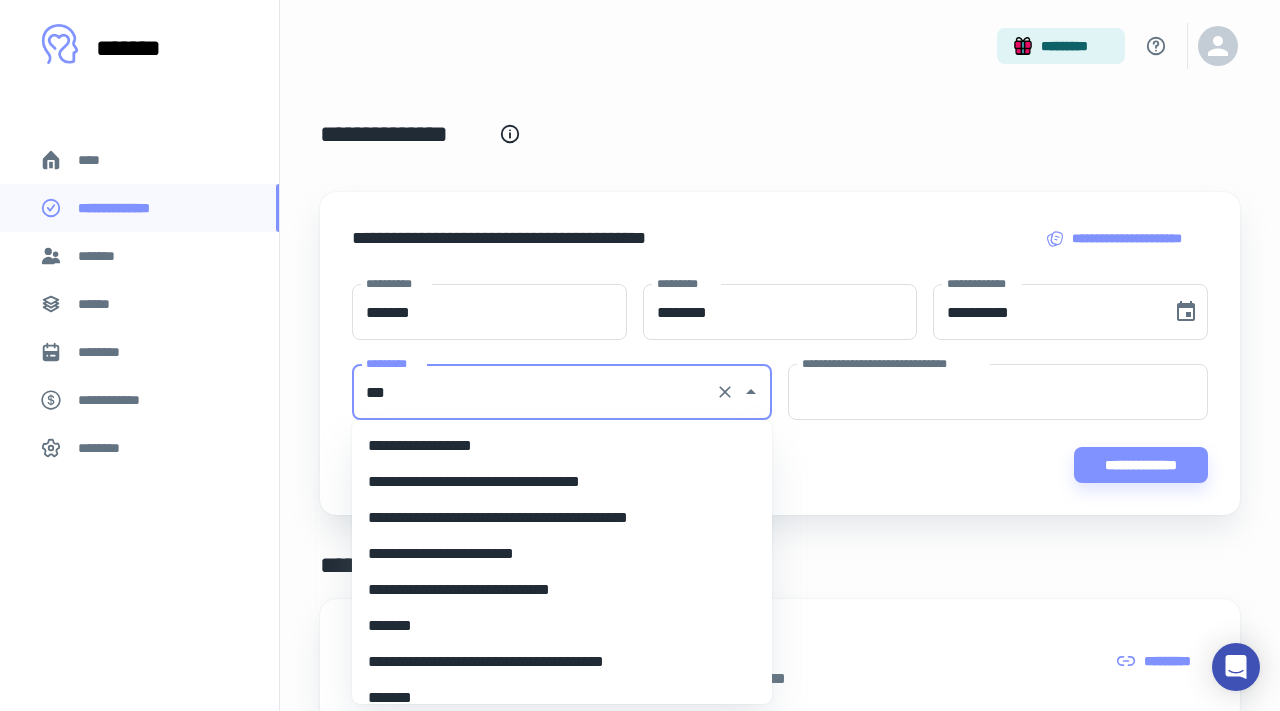 click on "**********" at bounding box center (562, 446) 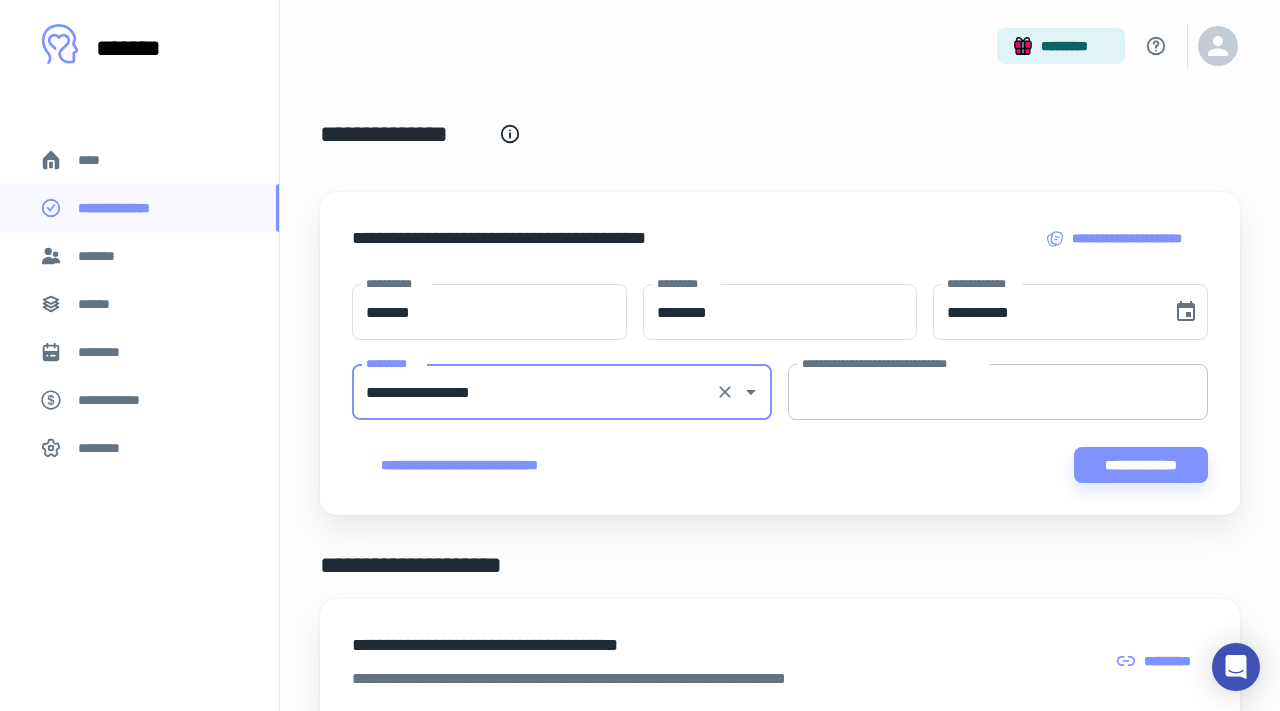 type on "**********" 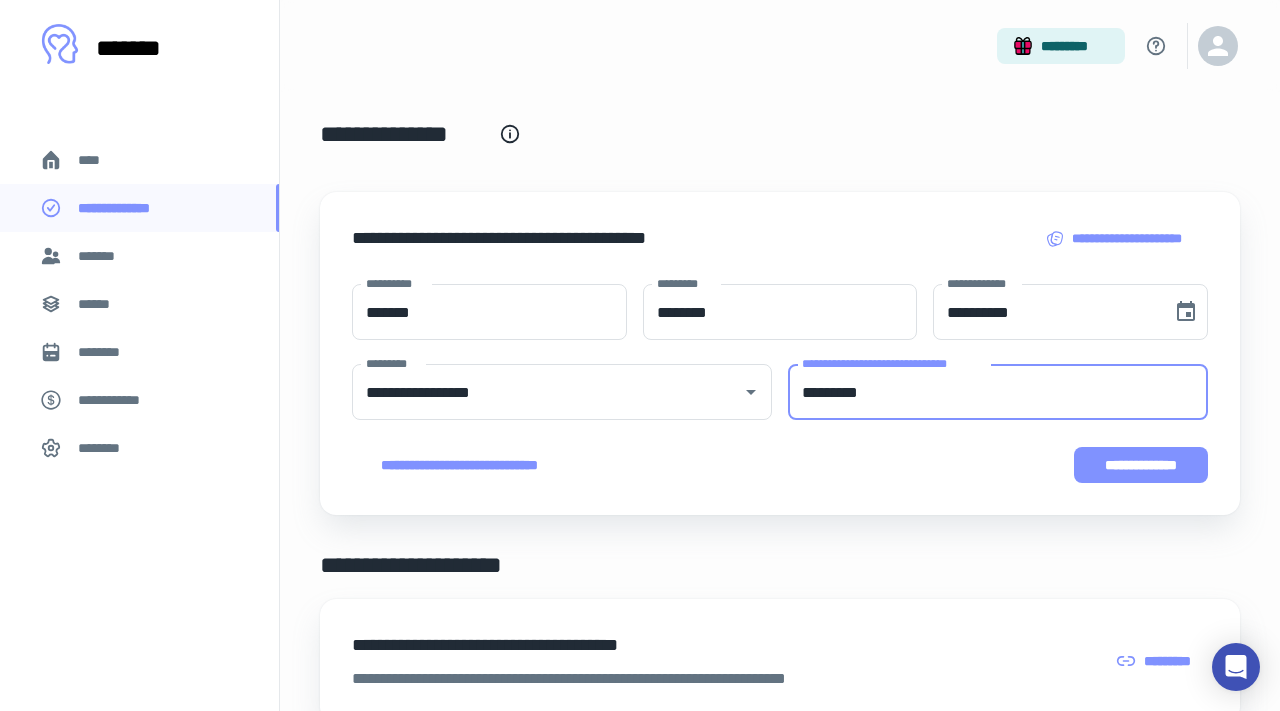 type on "*********" 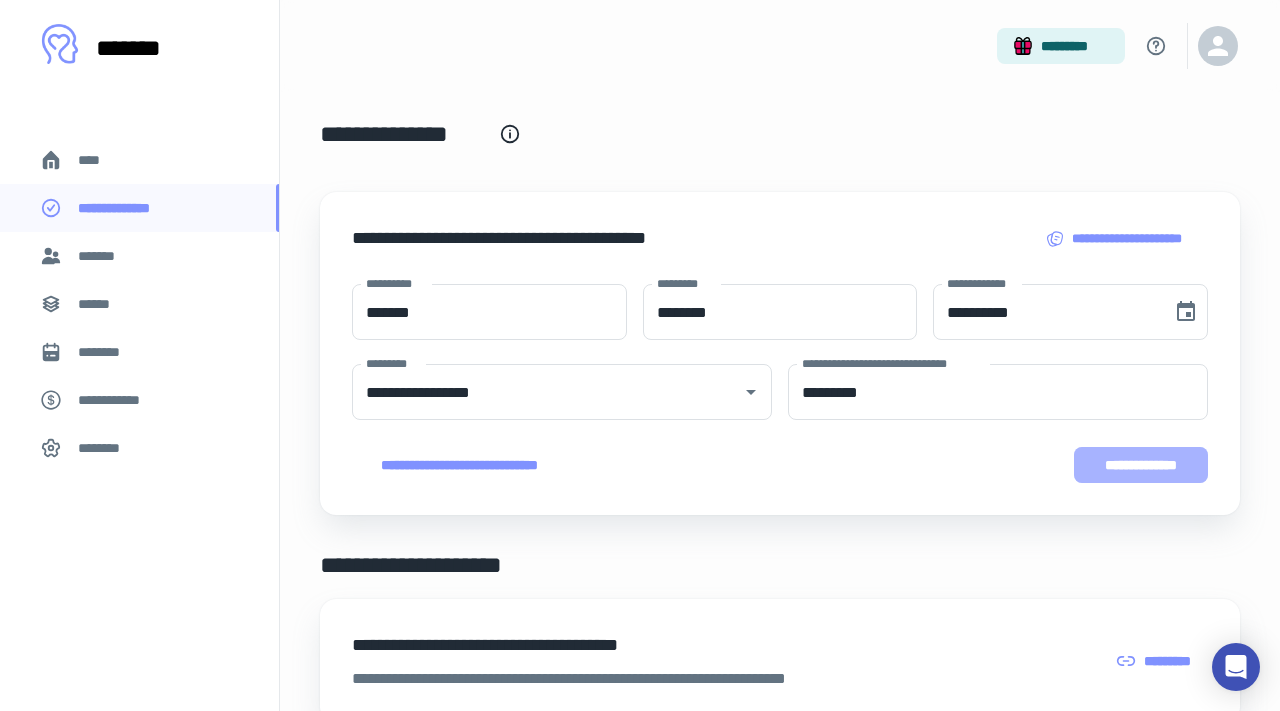 click on "**********" at bounding box center (1141, 465) 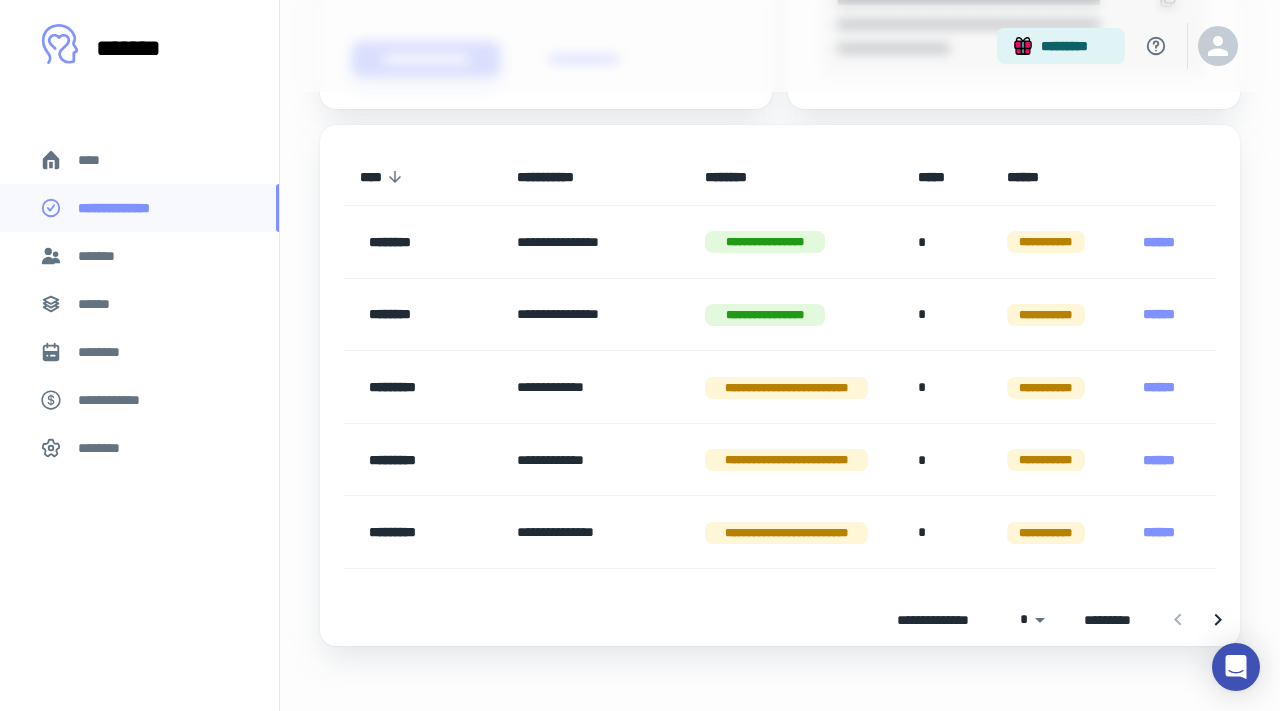scroll, scrollTop: 1003, scrollLeft: 0, axis: vertical 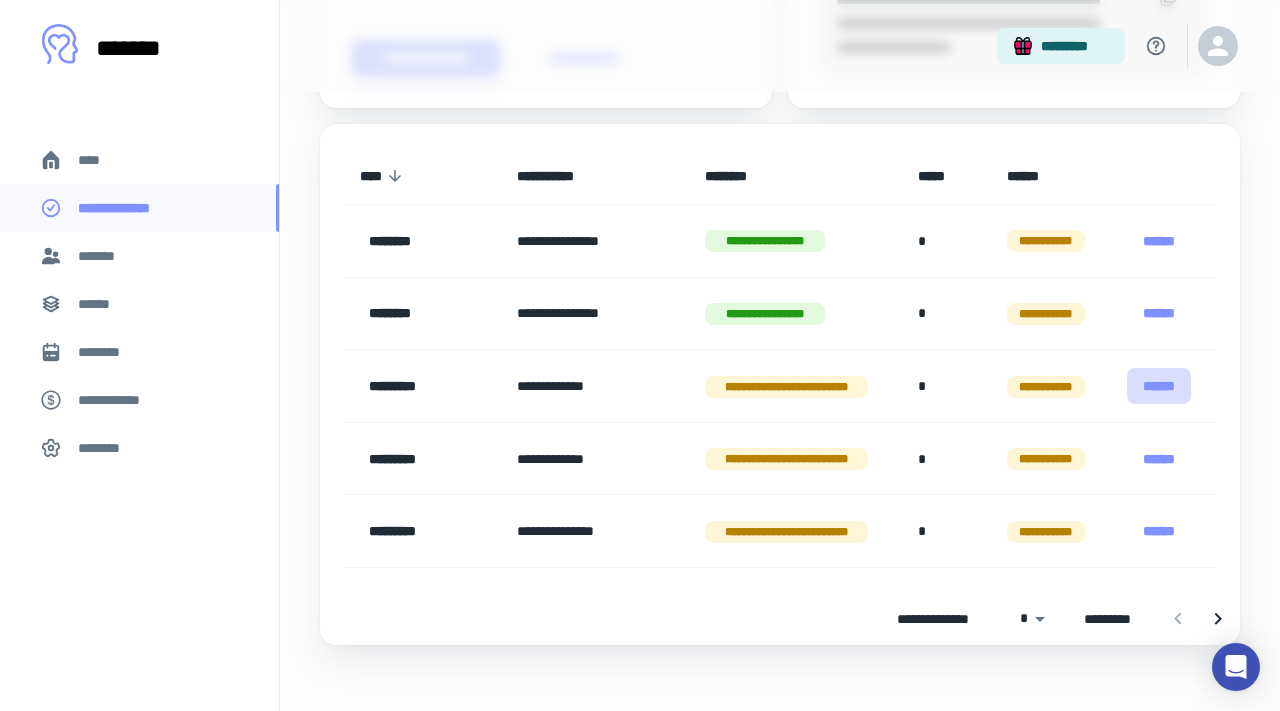 click on "******" at bounding box center (1159, 386) 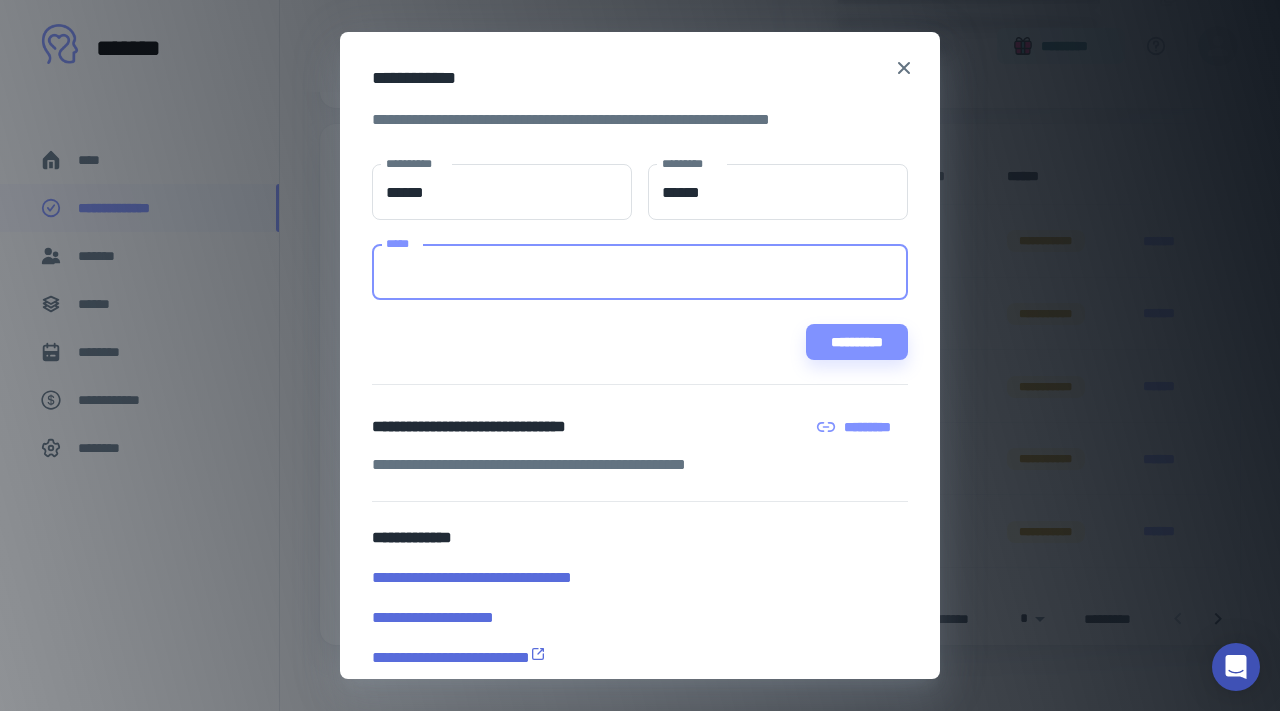 click on "*****" at bounding box center [640, 272] 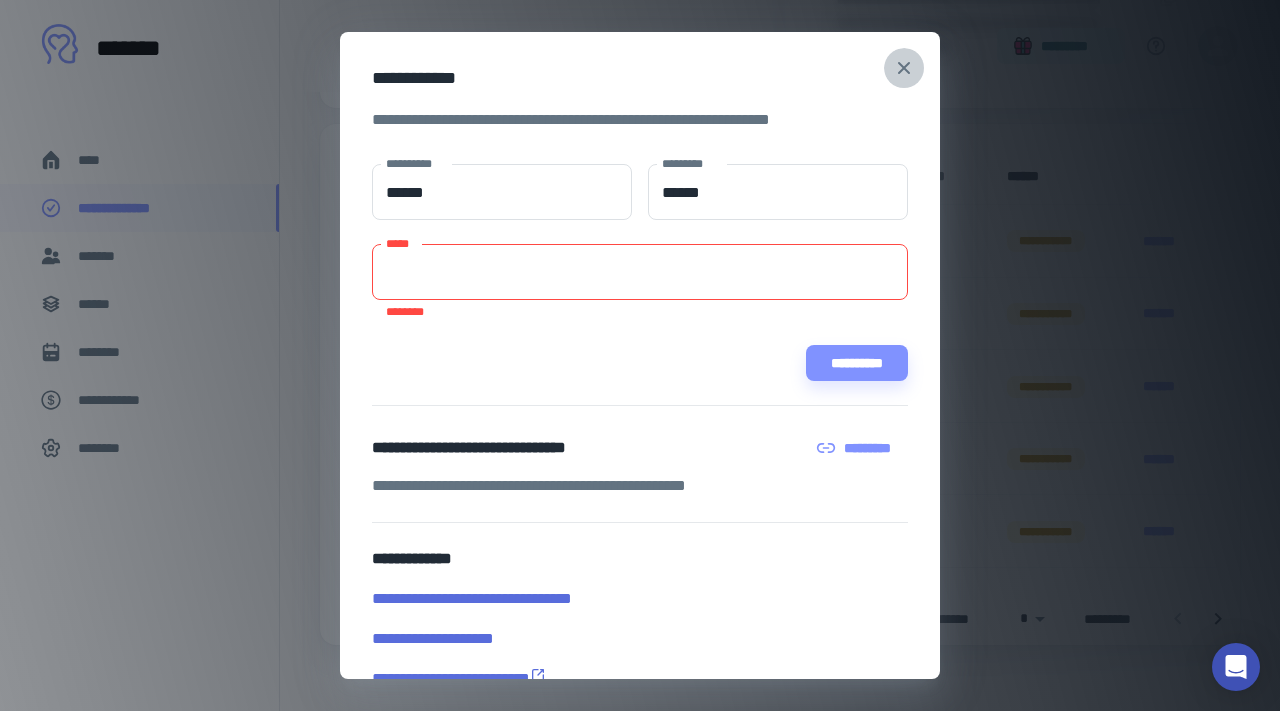 click 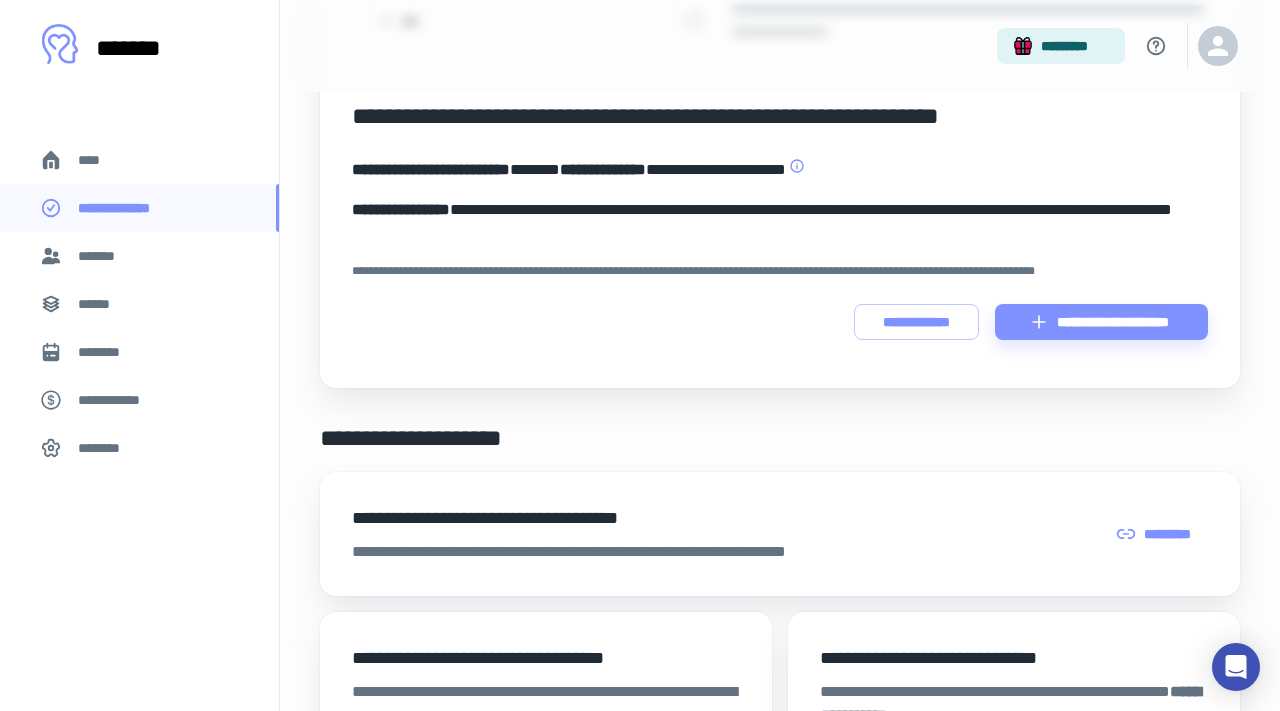 scroll, scrollTop: 0, scrollLeft: 0, axis: both 